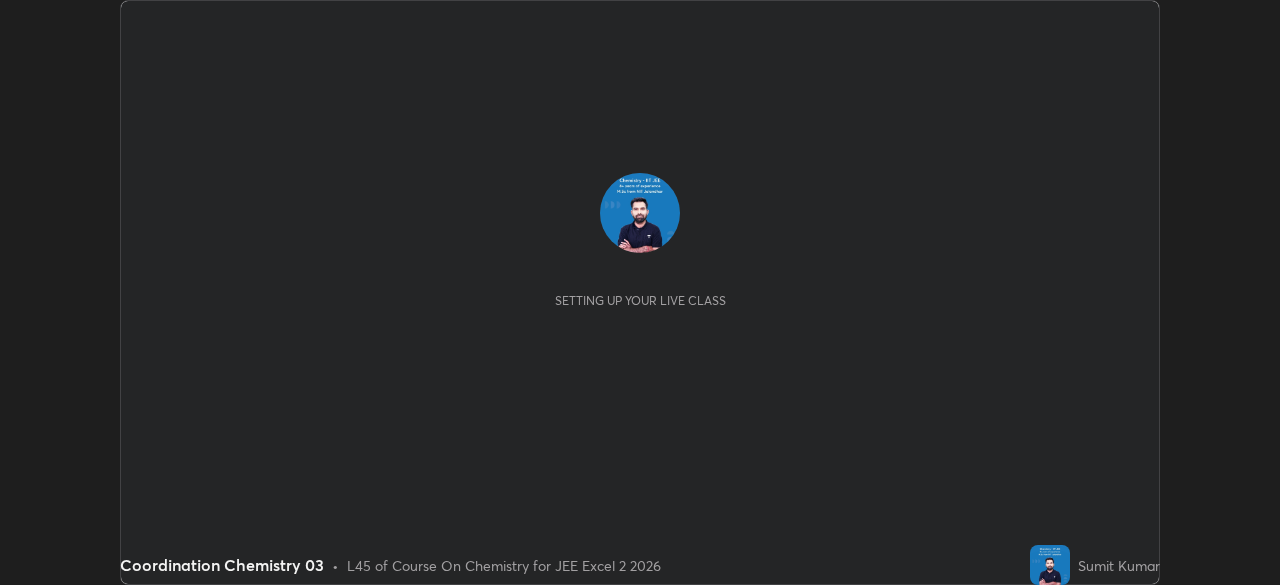 scroll, scrollTop: 0, scrollLeft: 0, axis: both 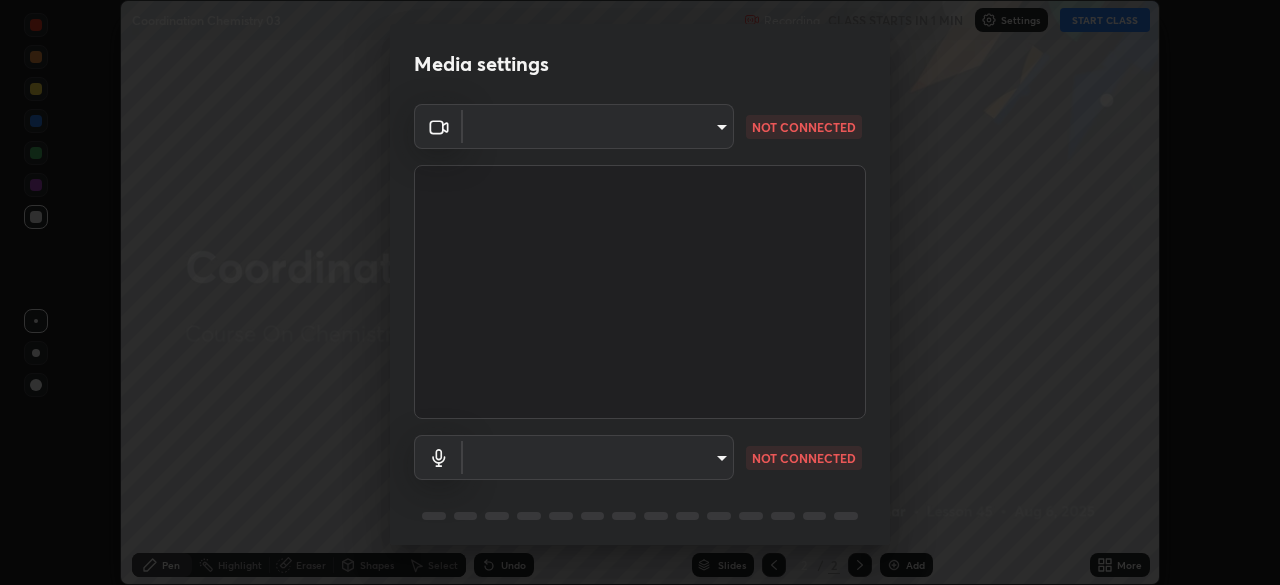 type on "f71e553e624726a4ddb0c4b08359c131bfc597280813abeb697258ceb3185fd0" 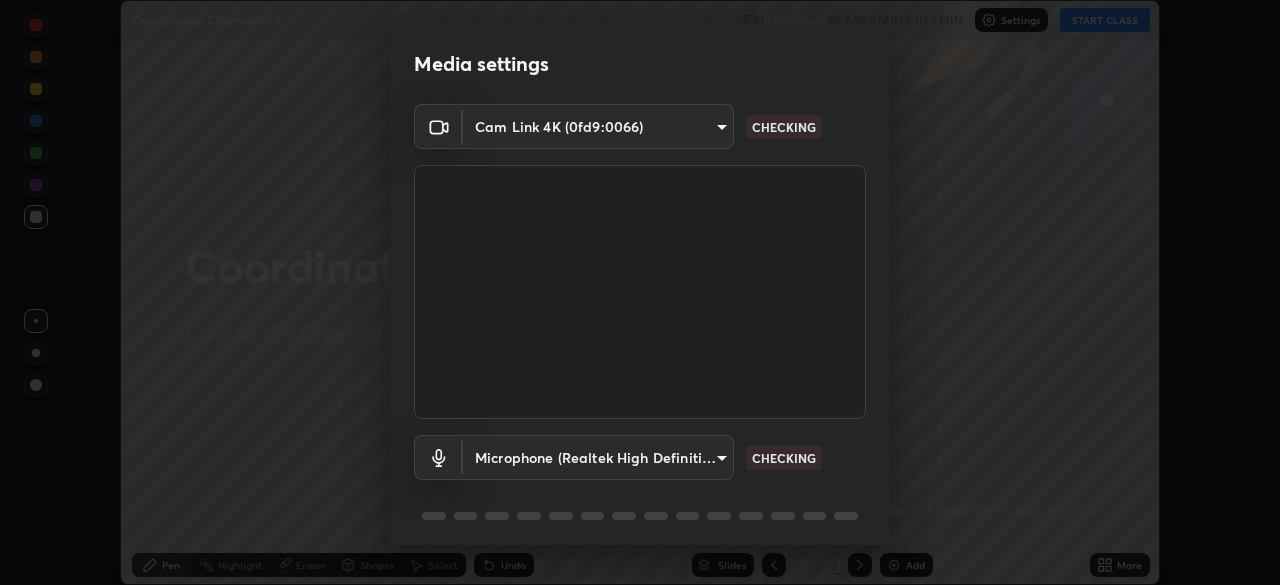 click on "Erase all Coordination Chemistry 03 Recording CLASS STARTS IN 1 MIN Settings START CLASS Setting up your live class Coordination Chemistry 03 • L45 of Course On Chemistry for JEE Excel 2 2026 [PERSON] Pen Highlight Eraser Shapes Select Undo Slides 2 / 2 Add More No doubts shared Encourage your learners to ask a doubt for better clarity Report an issue Reason for reporting Buffering Chat not working Audio - Video sync issue Educator video quality low ​ Attach an image Report Media settings Cam Link 4K (0fd9:0066) [HASH] CHECKING Microphone (Realtek High Definition Audio) [HASH] CHECKING 1 / 5 Next" at bounding box center (640, 292) 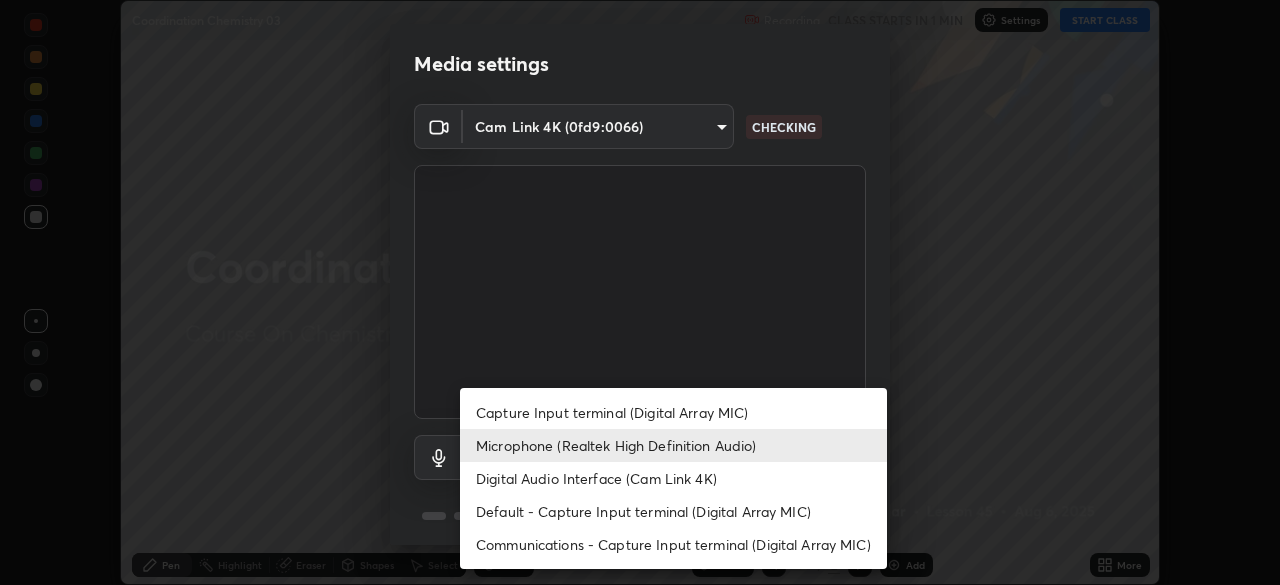 click on "Digital Audio Interface (Cam Link 4K)" at bounding box center (673, 478) 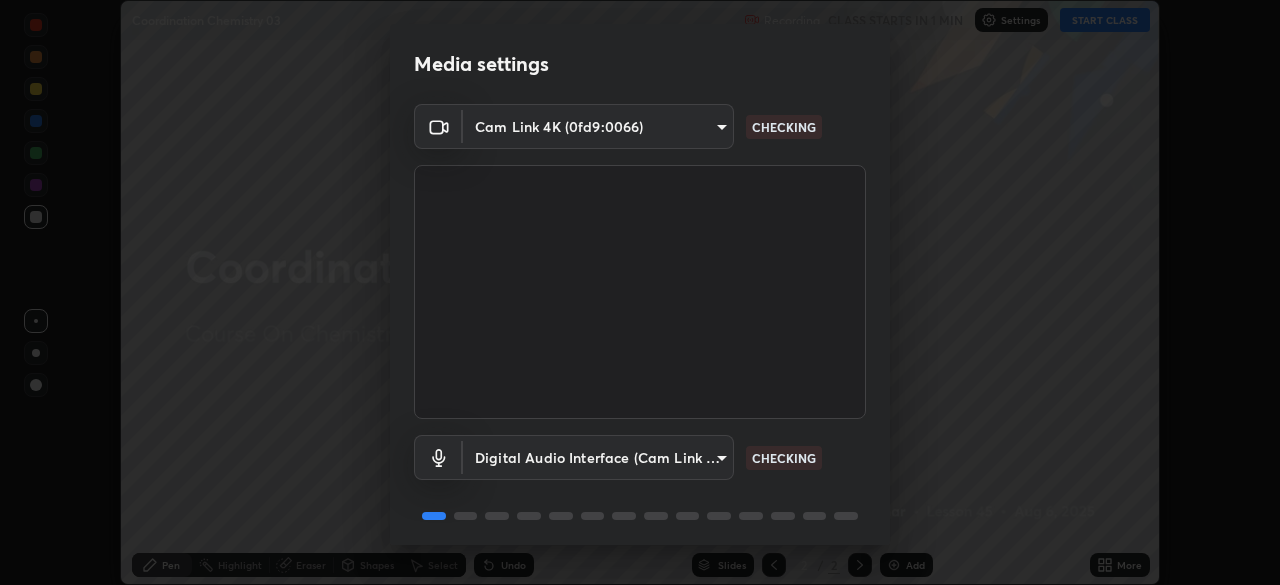 scroll, scrollTop: 71, scrollLeft: 0, axis: vertical 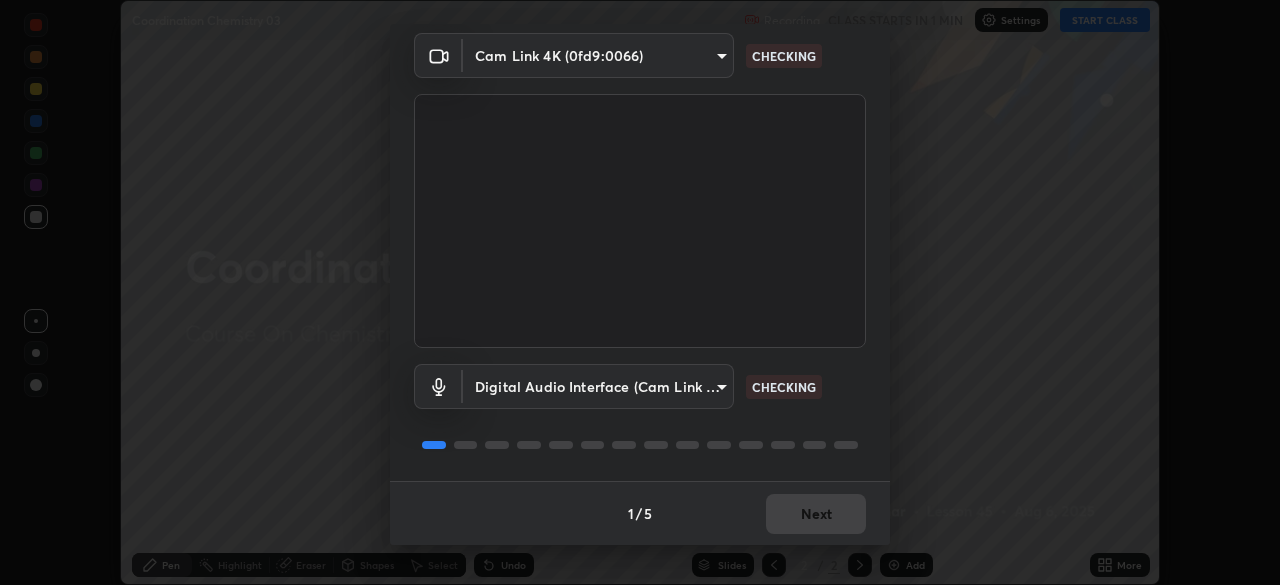click on "1 / 5 Next" at bounding box center [640, 513] 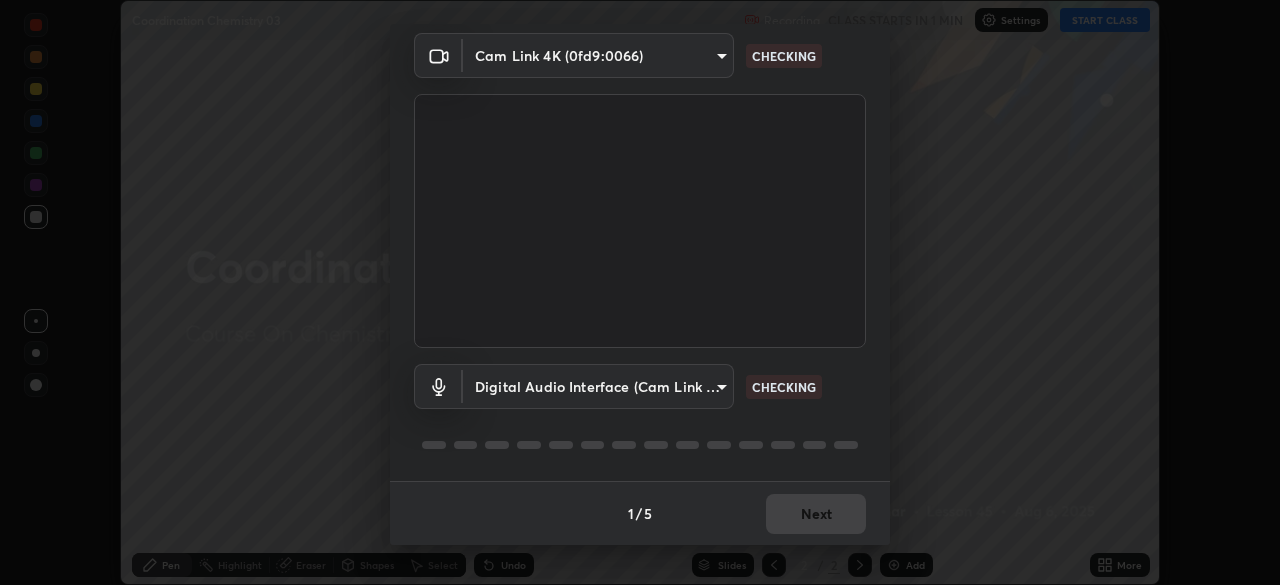 click on "1 / 5 Next" at bounding box center [640, 513] 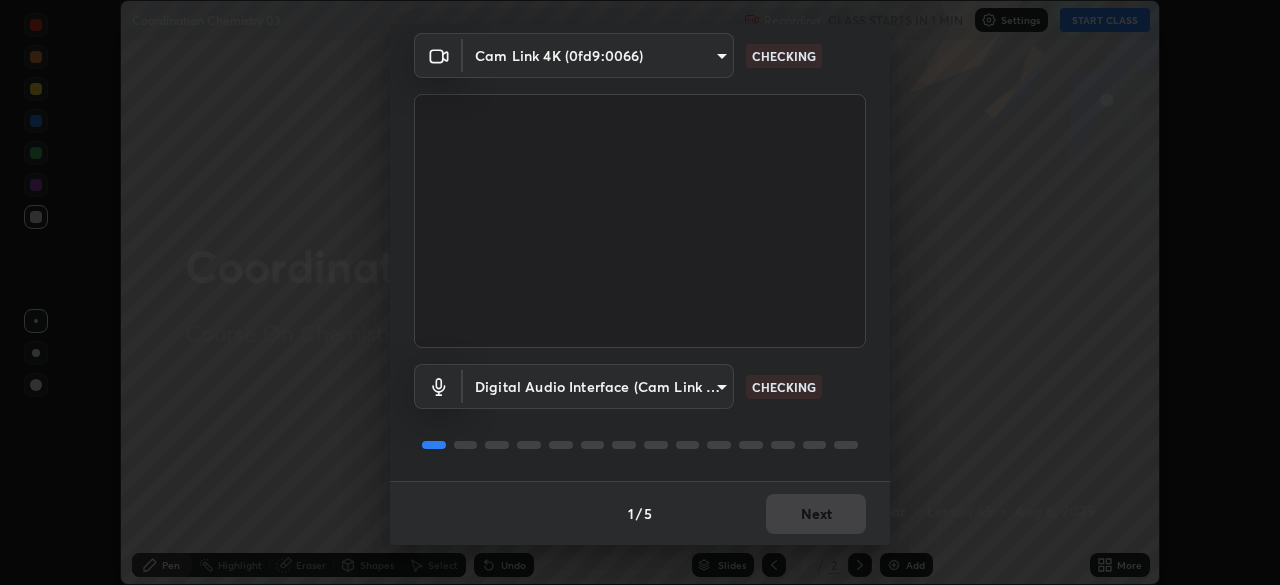 click on "1 / 5 Next" at bounding box center [640, 513] 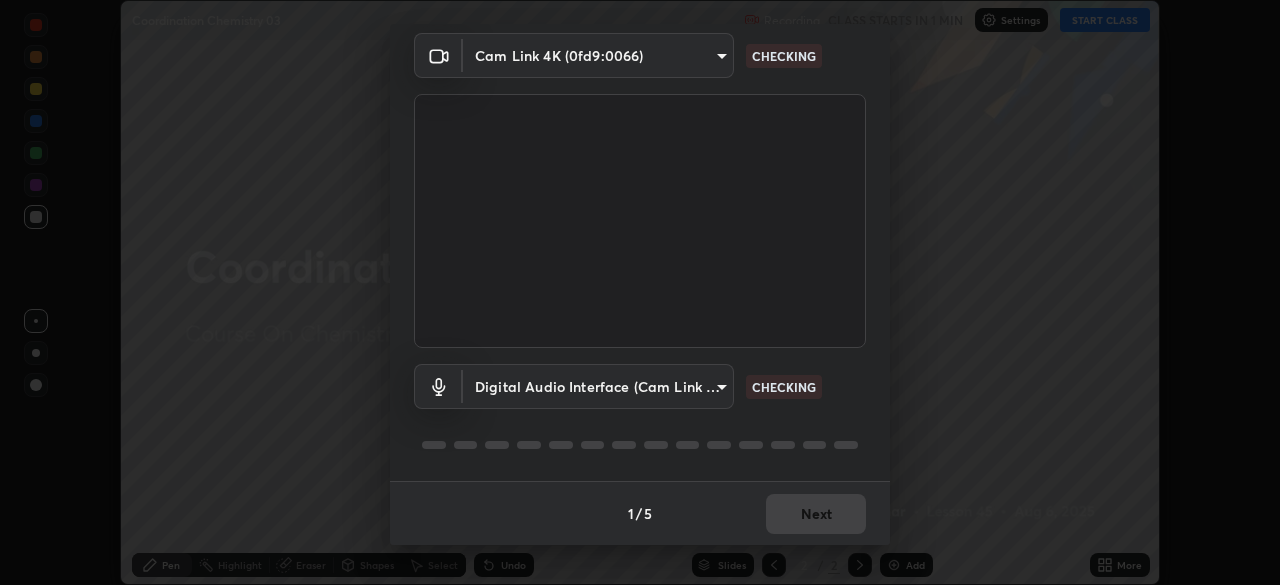 click on "1 / 5 Next" at bounding box center (640, 513) 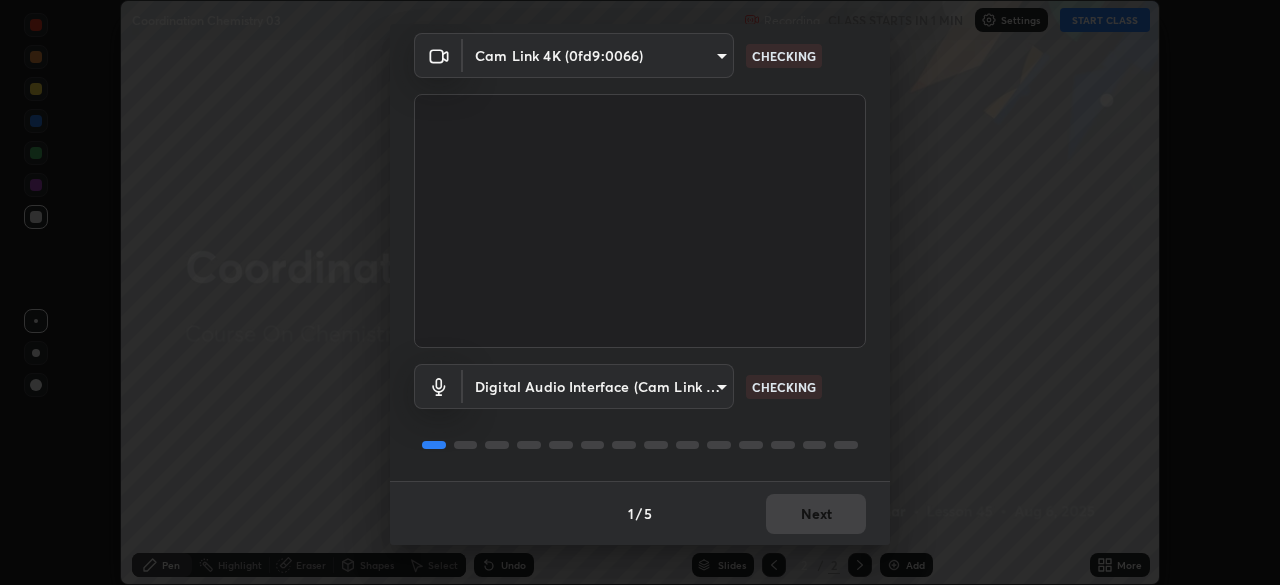 click on "1 / 5 Next" at bounding box center [640, 513] 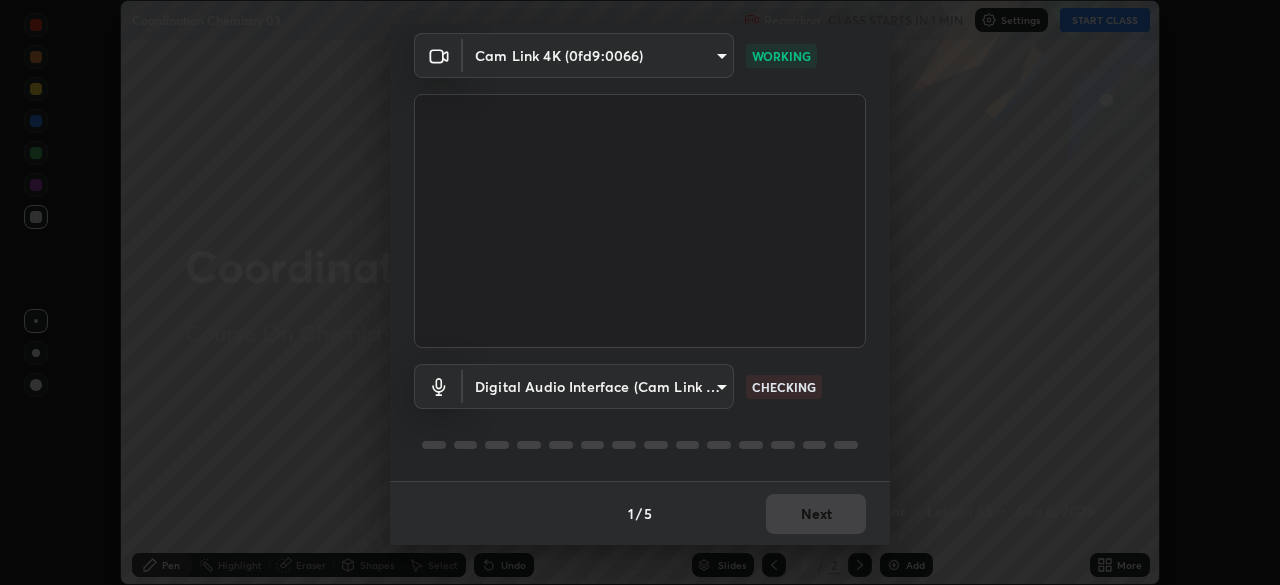 click on "1 / 5 Next" at bounding box center (640, 513) 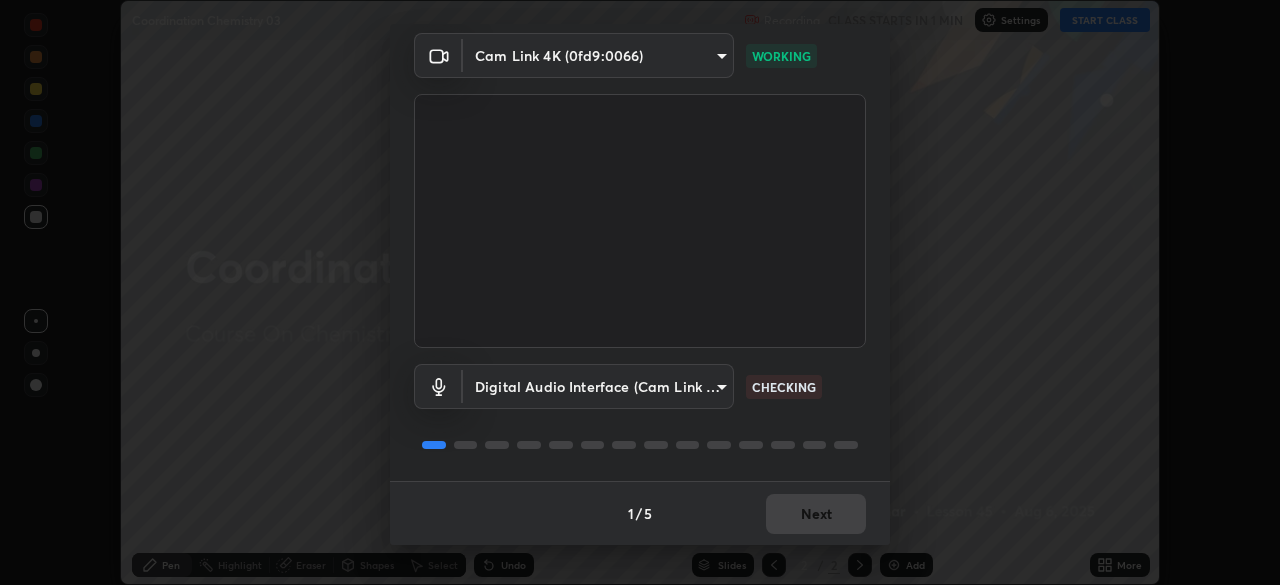 click on "1 / 5 Next" at bounding box center (640, 513) 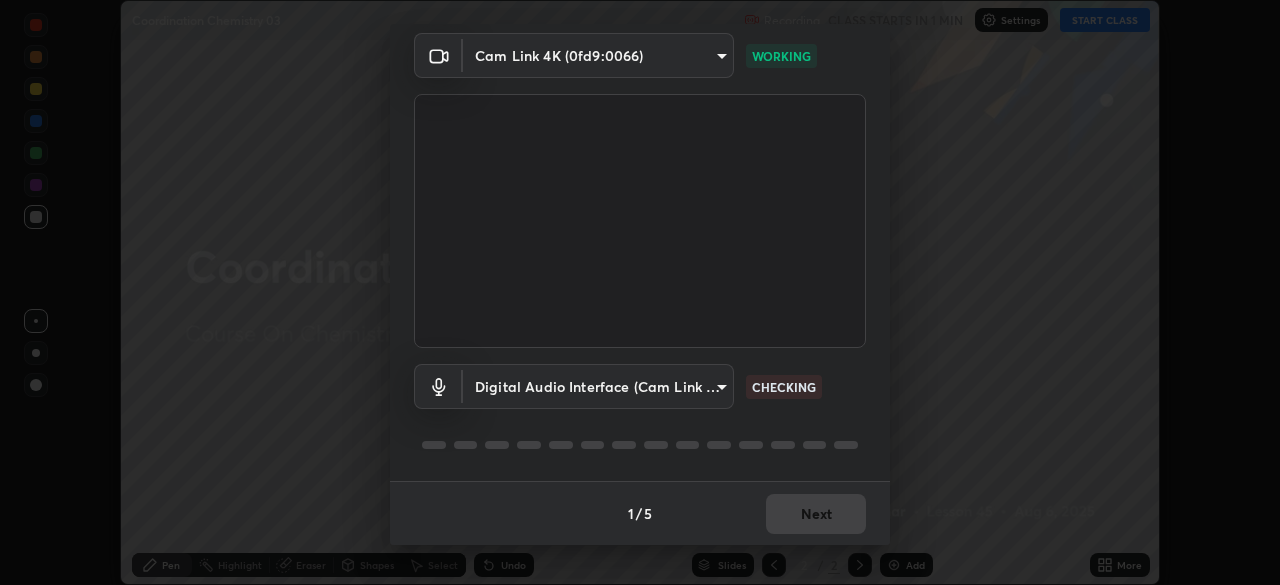 click on "1 / 5 Next" at bounding box center [640, 513] 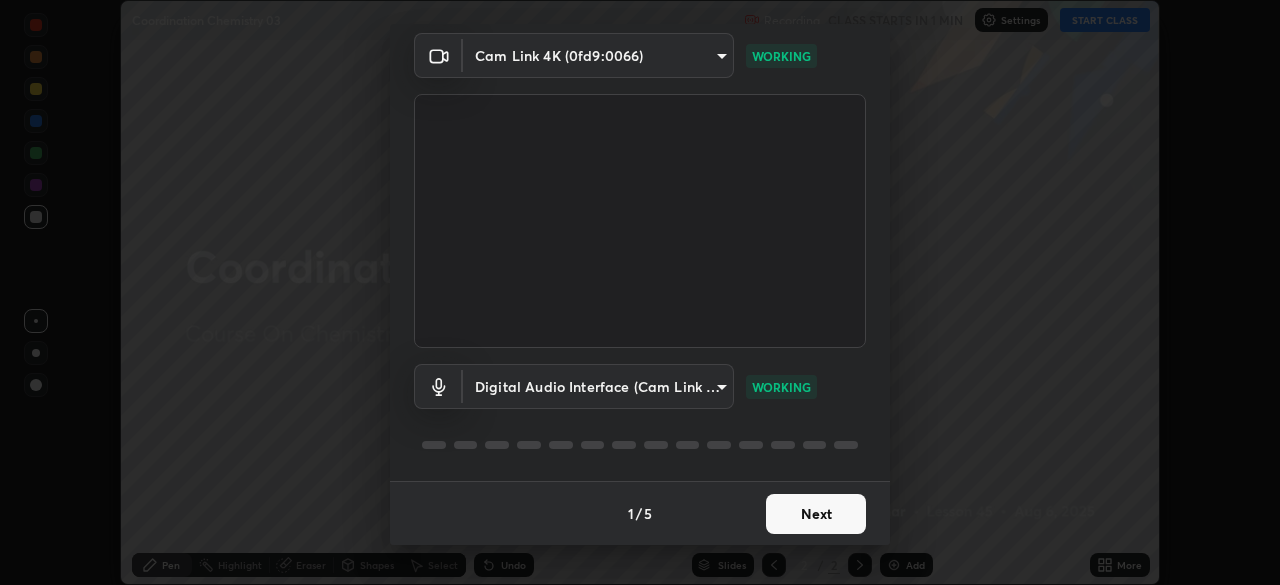 click on "Next" at bounding box center (816, 514) 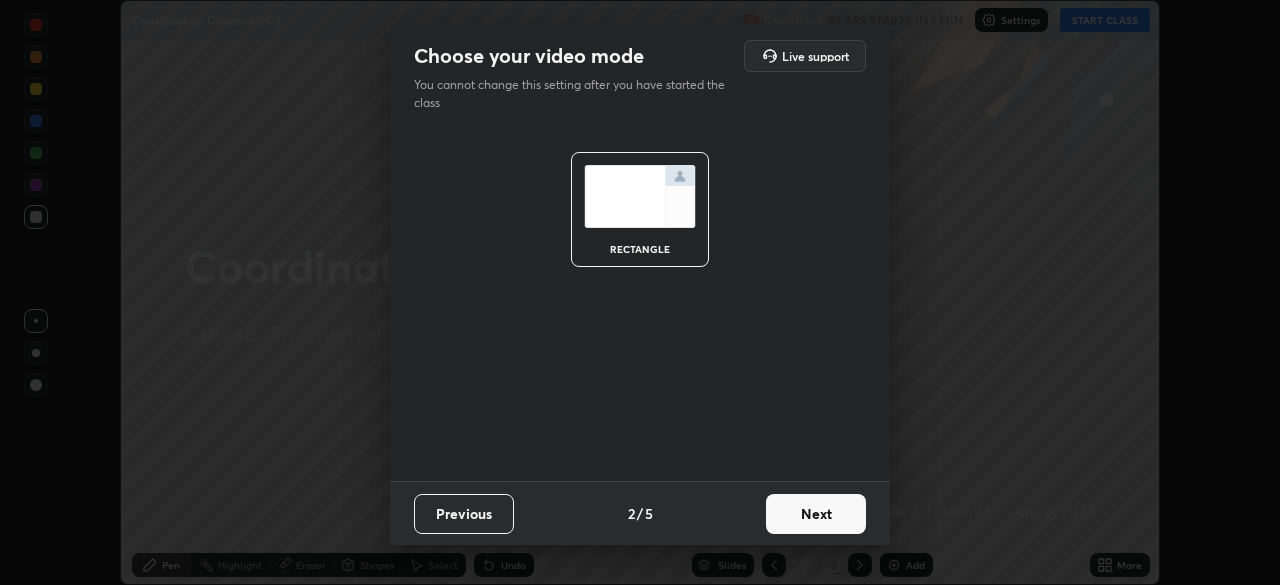 scroll, scrollTop: 0, scrollLeft: 0, axis: both 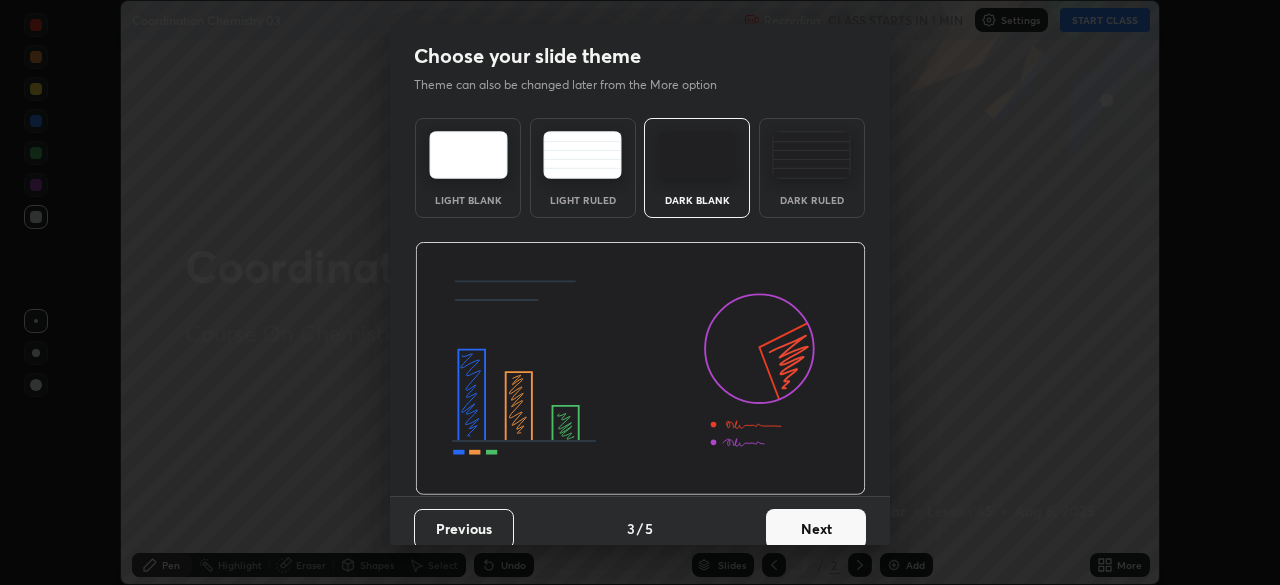 click on "Previous 3 / 5 Next" at bounding box center (640, 528) 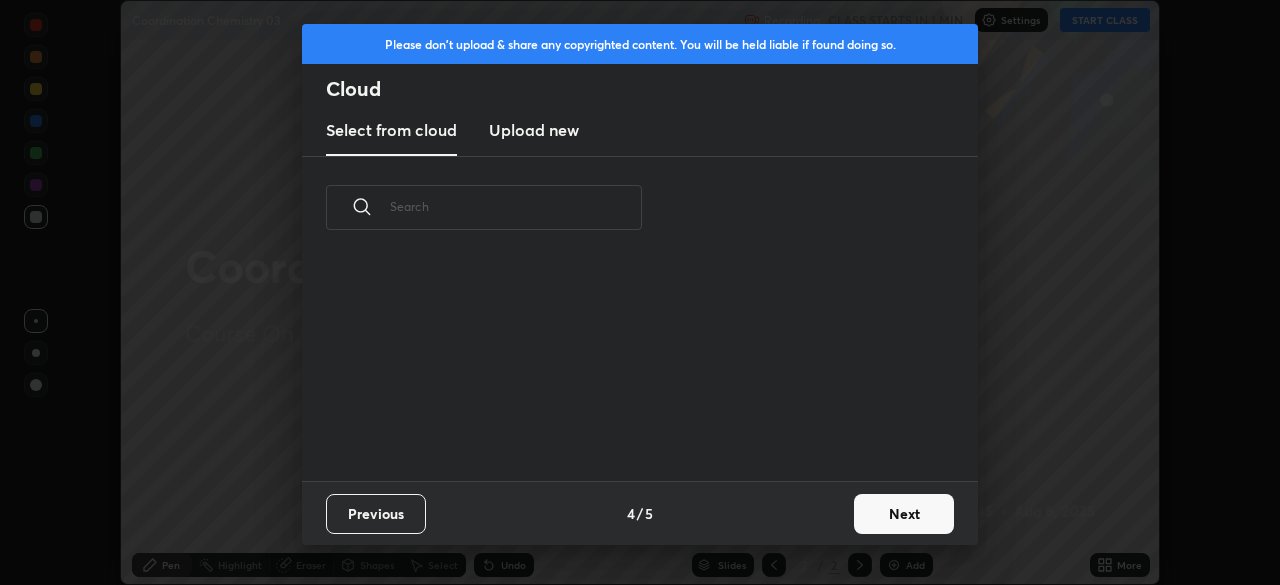 click on "Previous 4 / 5 Next" at bounding box center [640, 513] 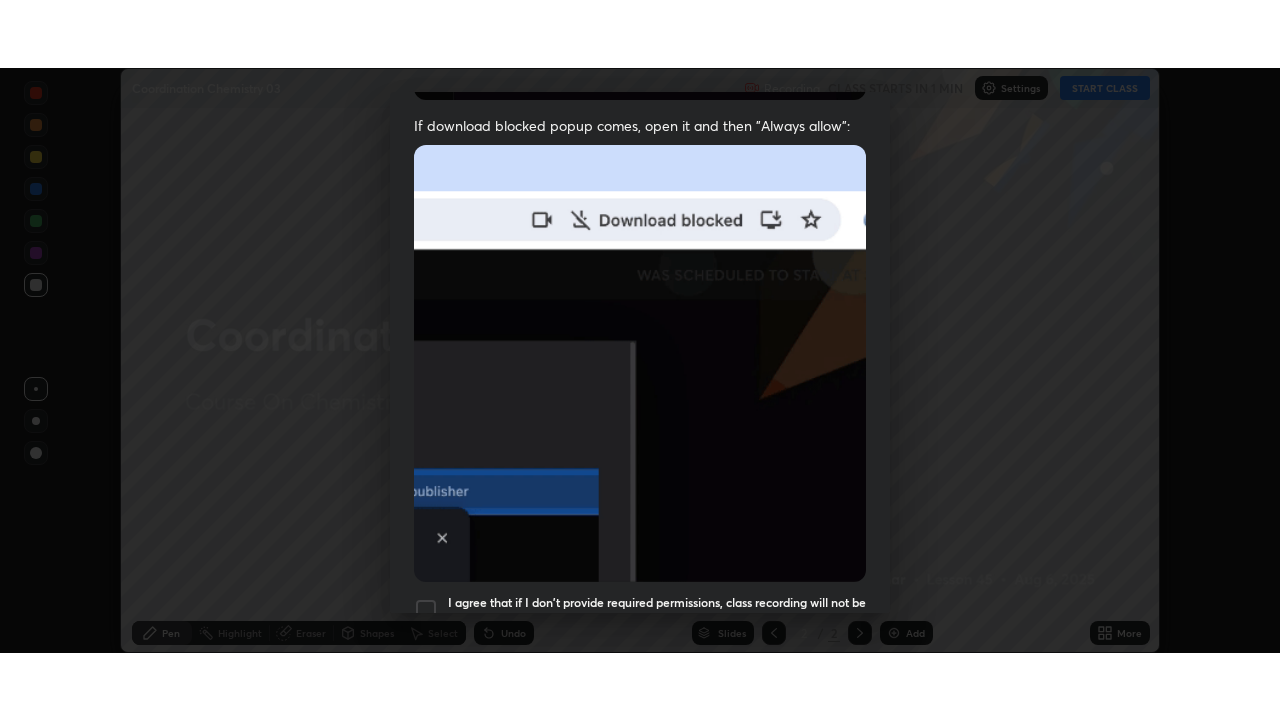 scroll, scrollTop: 479, scrollLeft: 0, axis: vertical 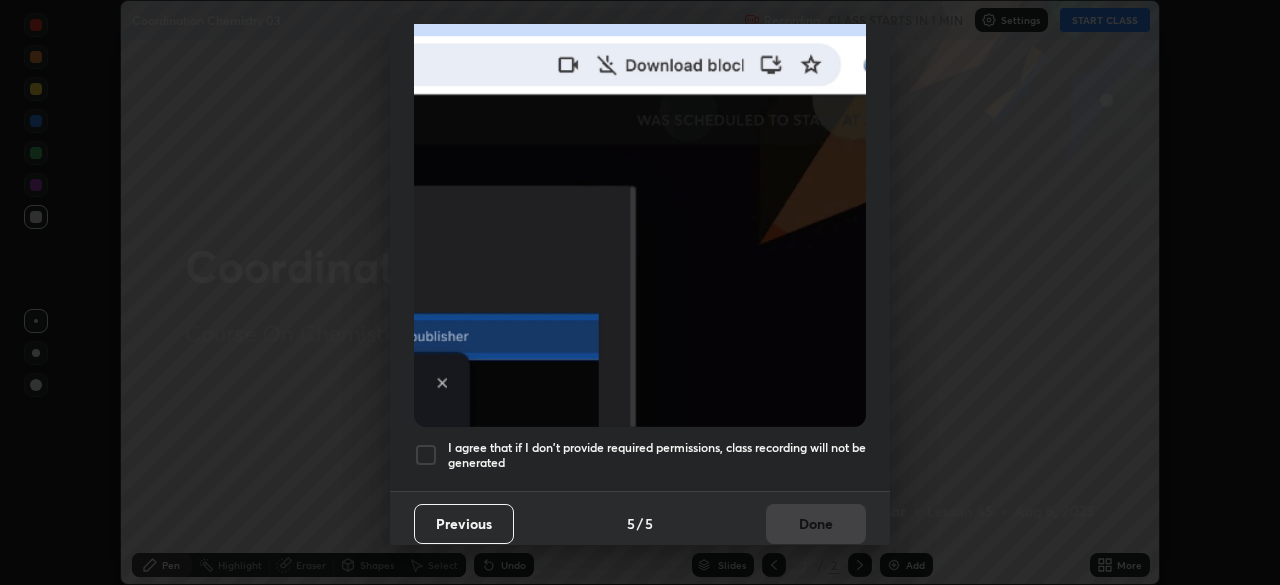 click at bounding box center (426, 455) 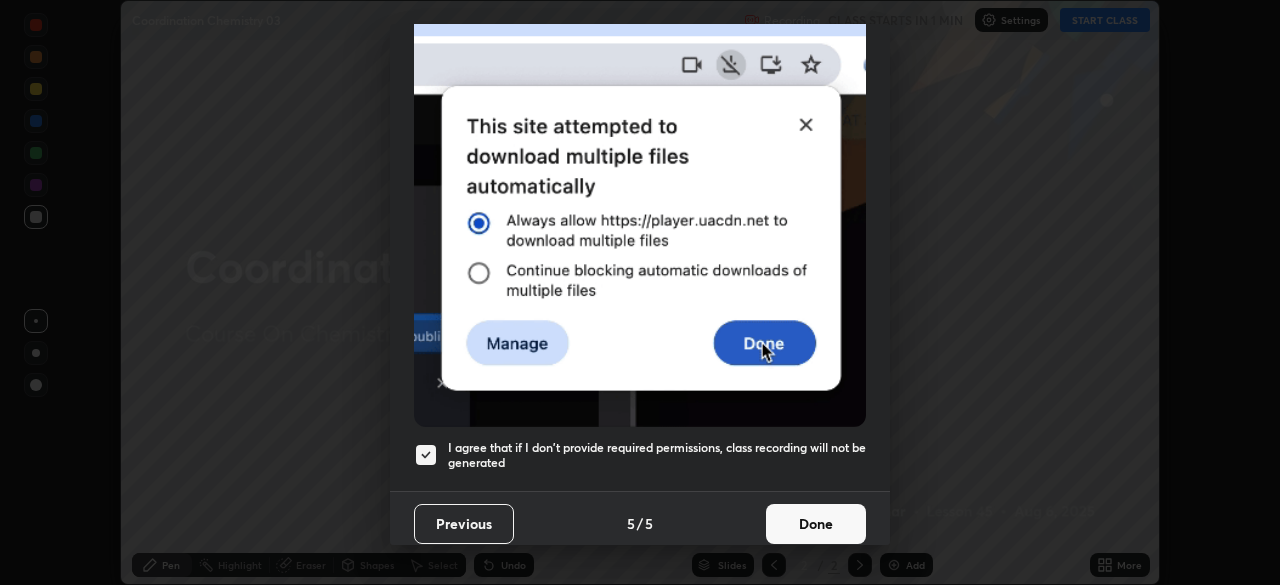 click on "Done" at bounding box center [816, 524] 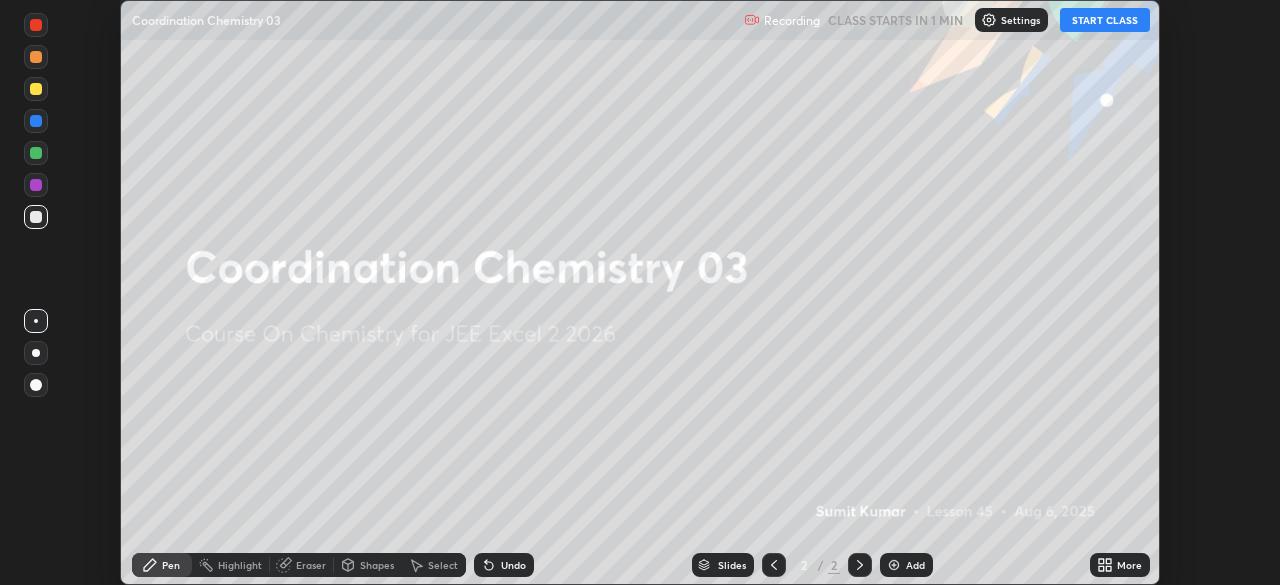 click on "Add" at bounding box center (915, 565) 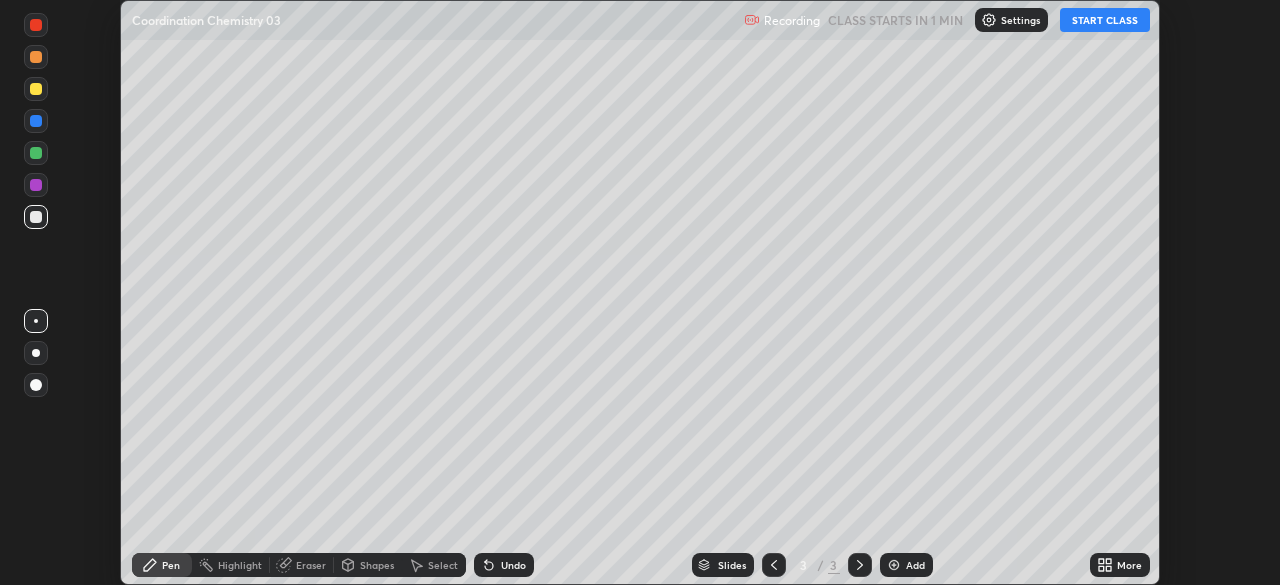 click 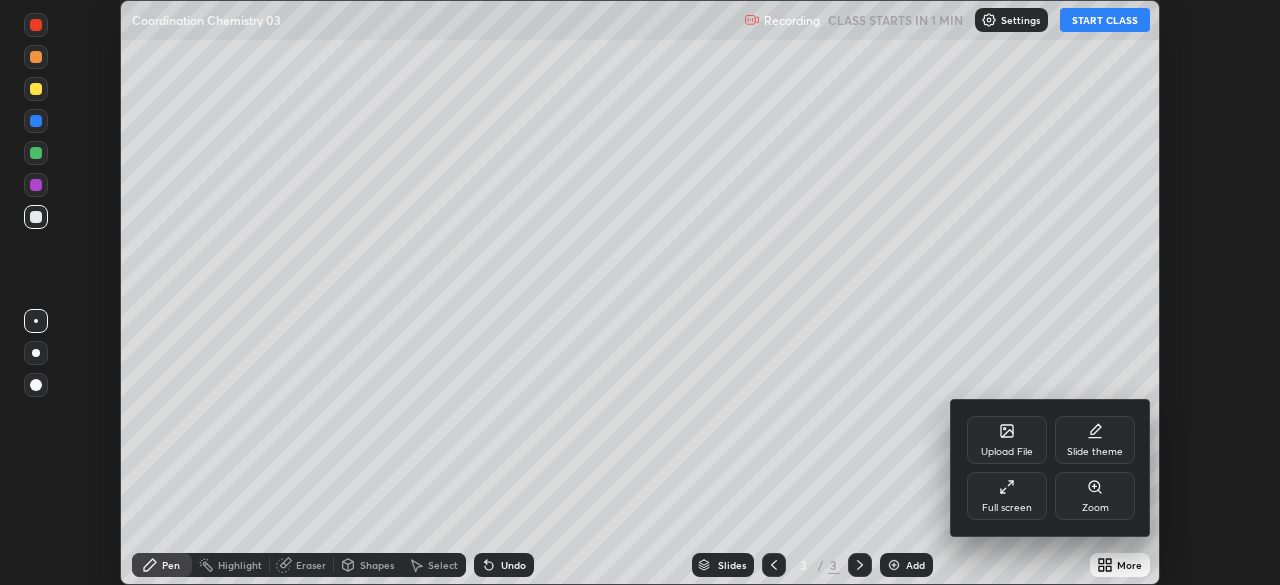 click on "Full screen" at bounding box center [1007, 496] 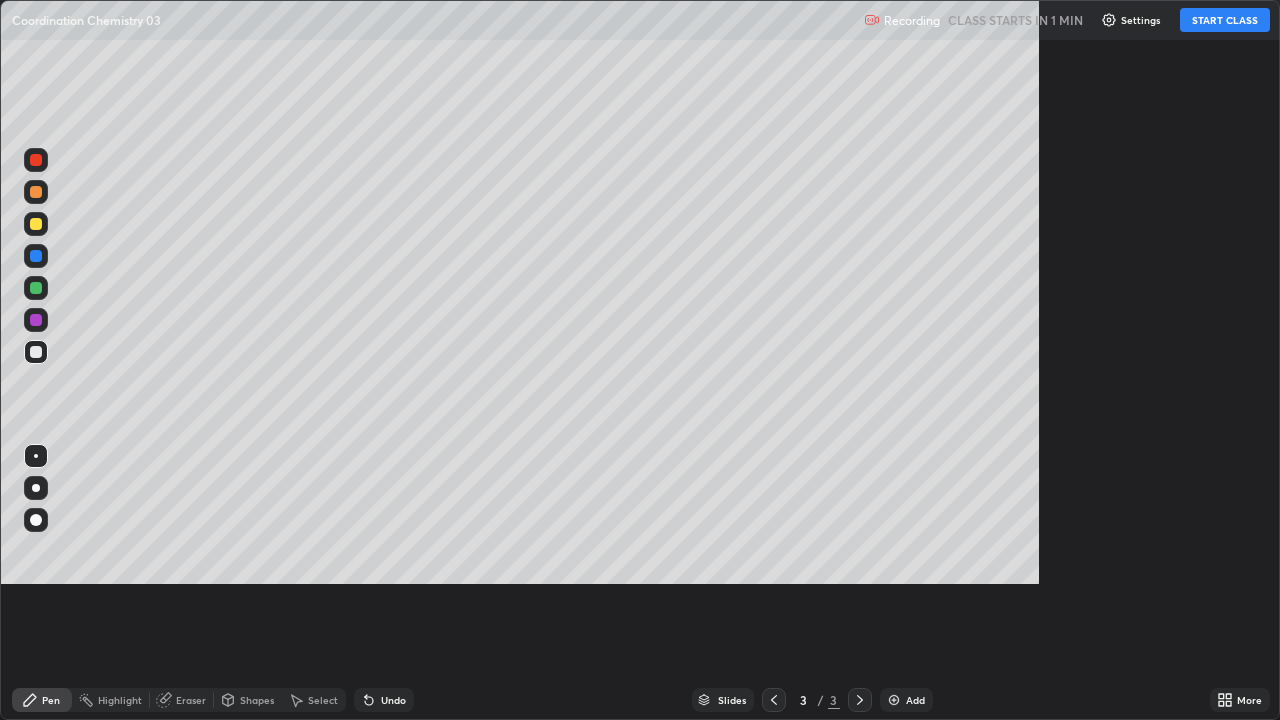 scroll, scrollTop: 99280, scrollLeft: 98720, axis: both 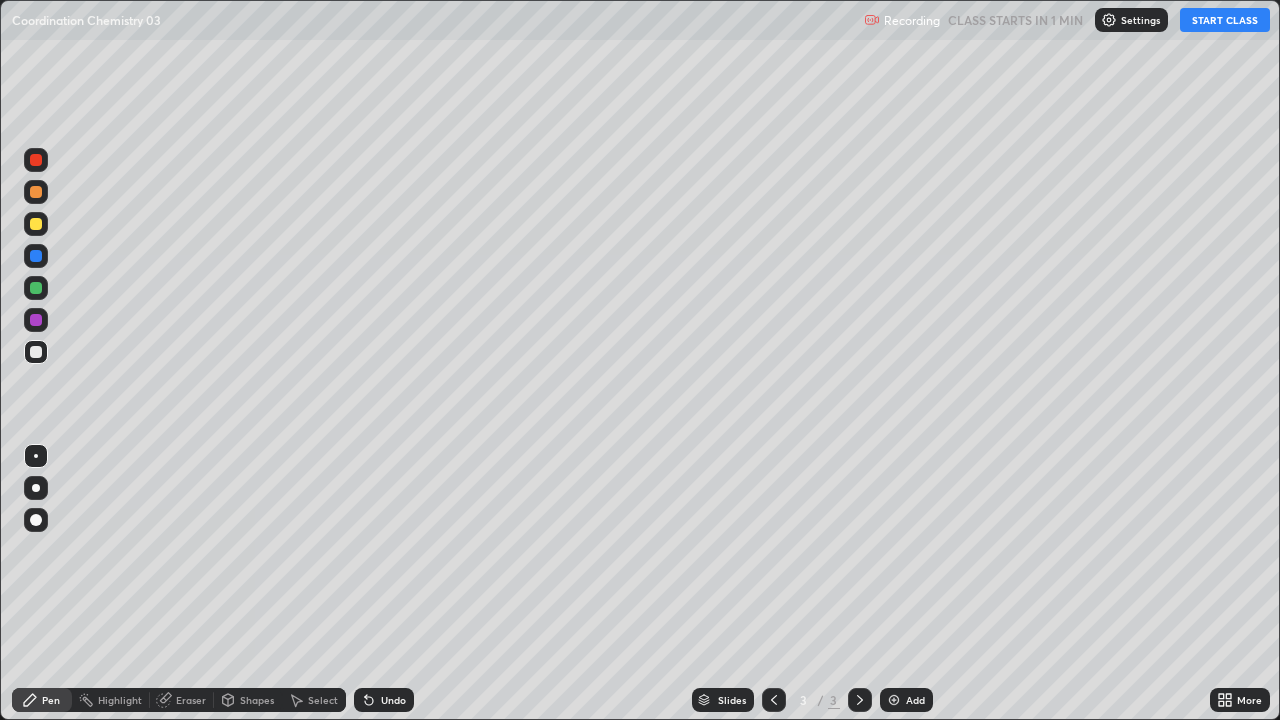 click at bounding box center (36, 192) 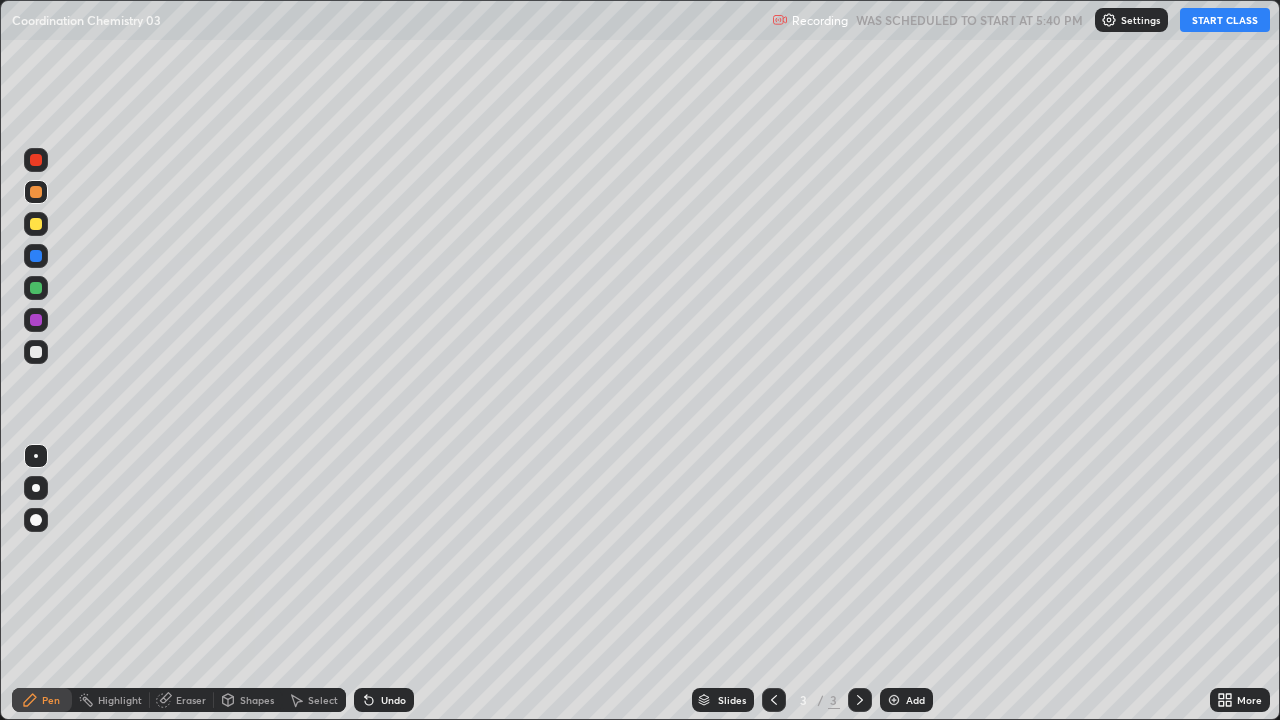 click on "START CLASS" at bounding box center [1225, 20] 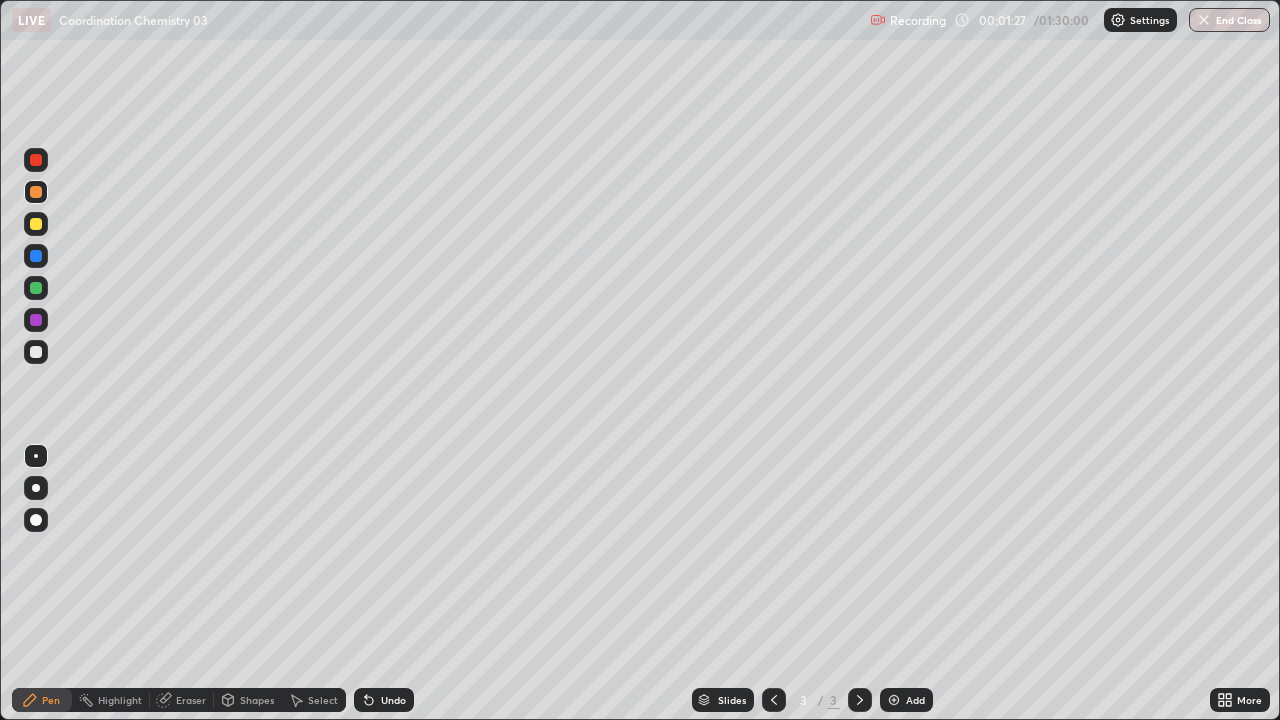click at bounding box center (894, 700) 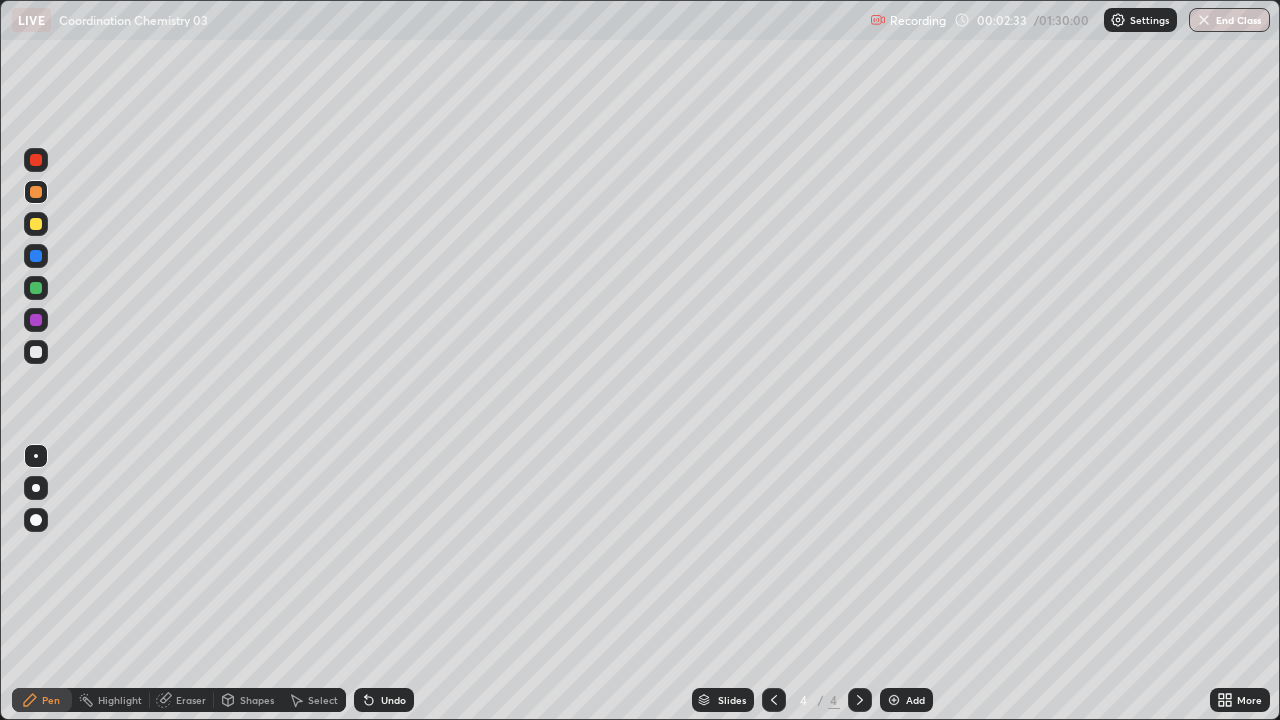 click at bounding box center (36, 224) 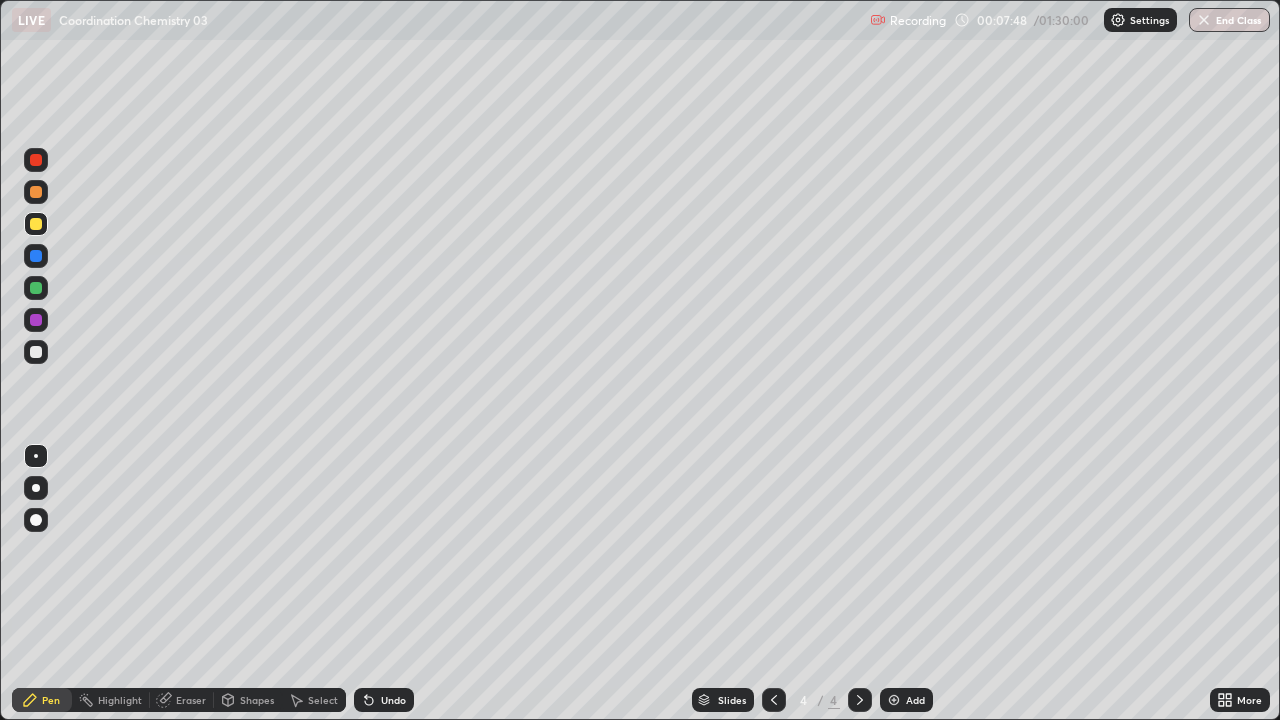click at bounding box center [894, 700] 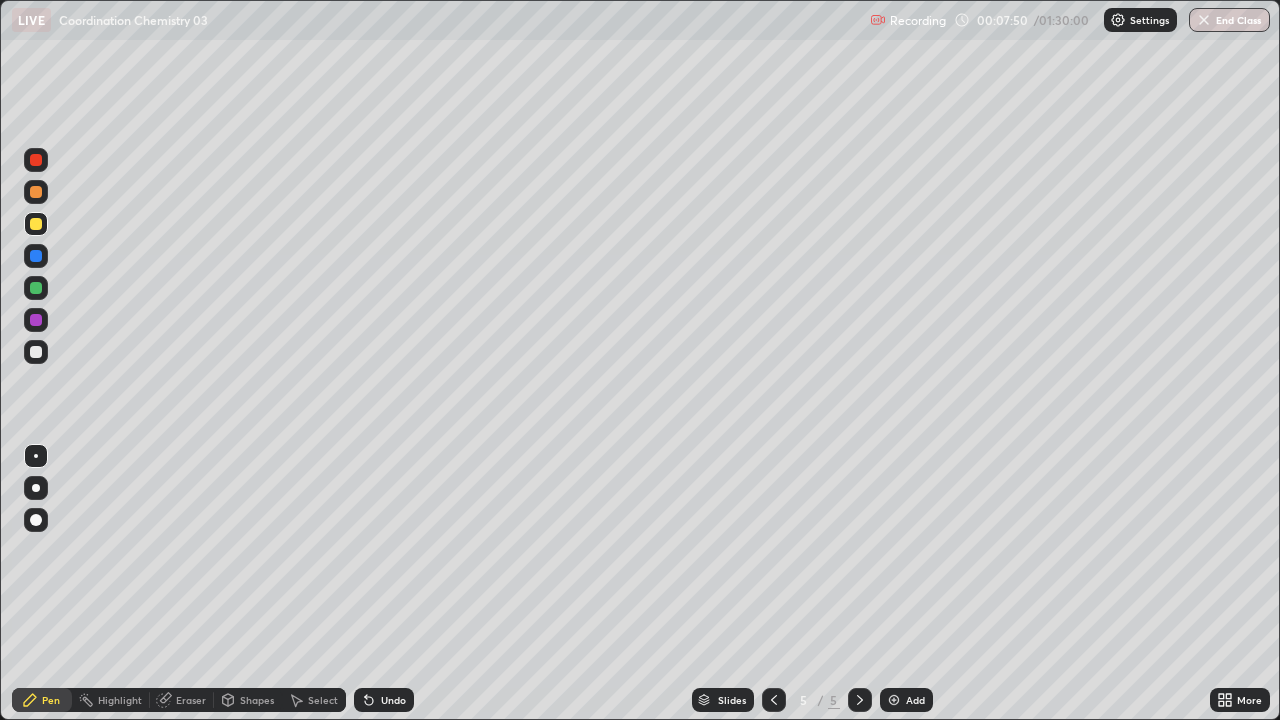 click at bounding box center (36, 192) 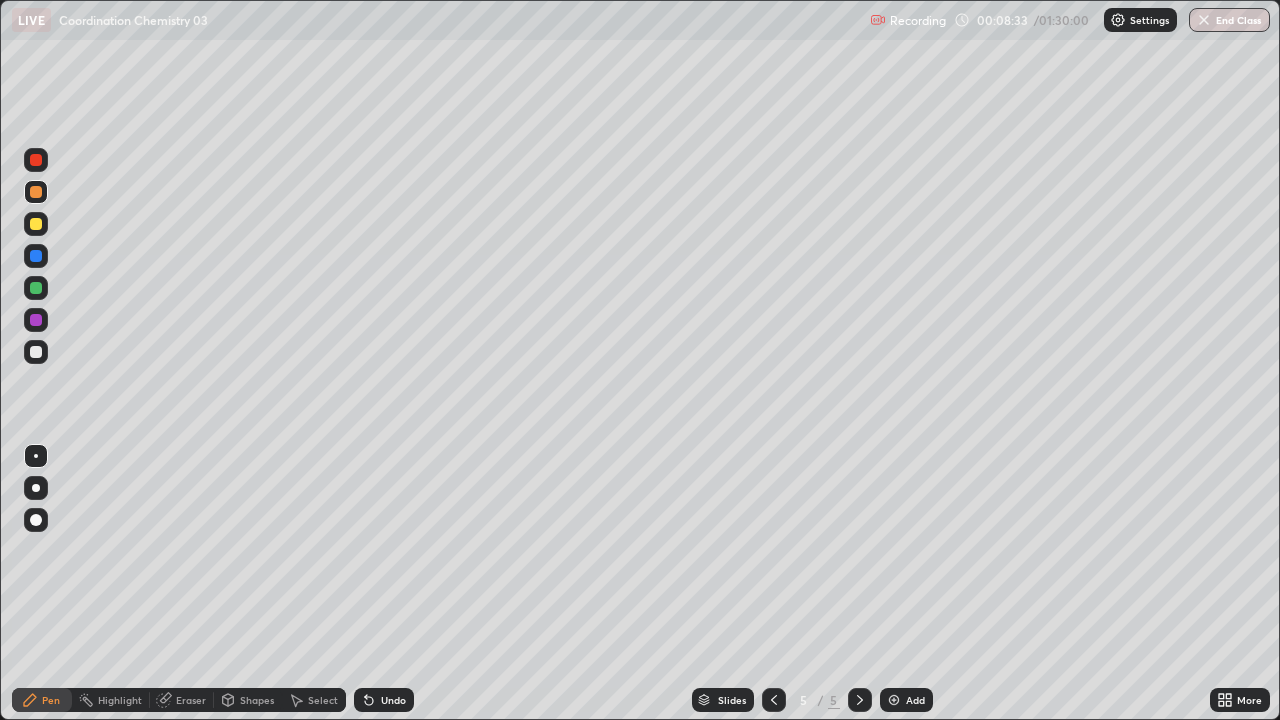 click at bounding box center [36, 320] 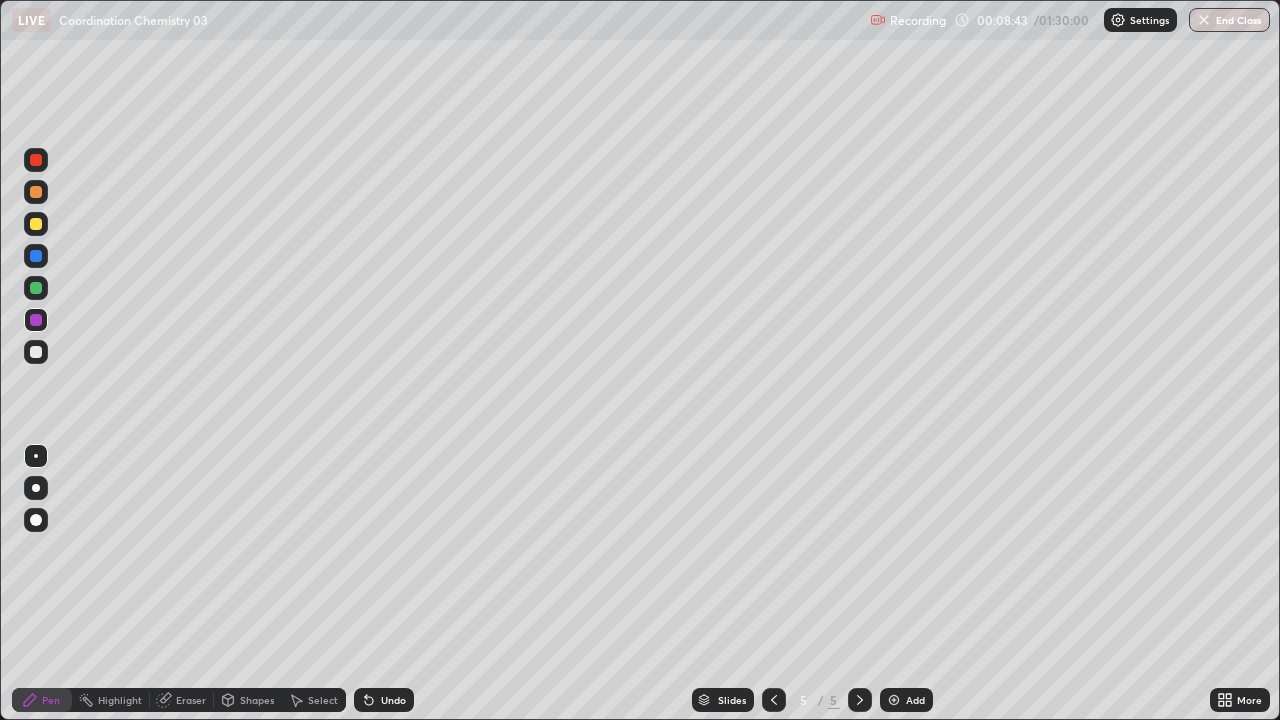 click 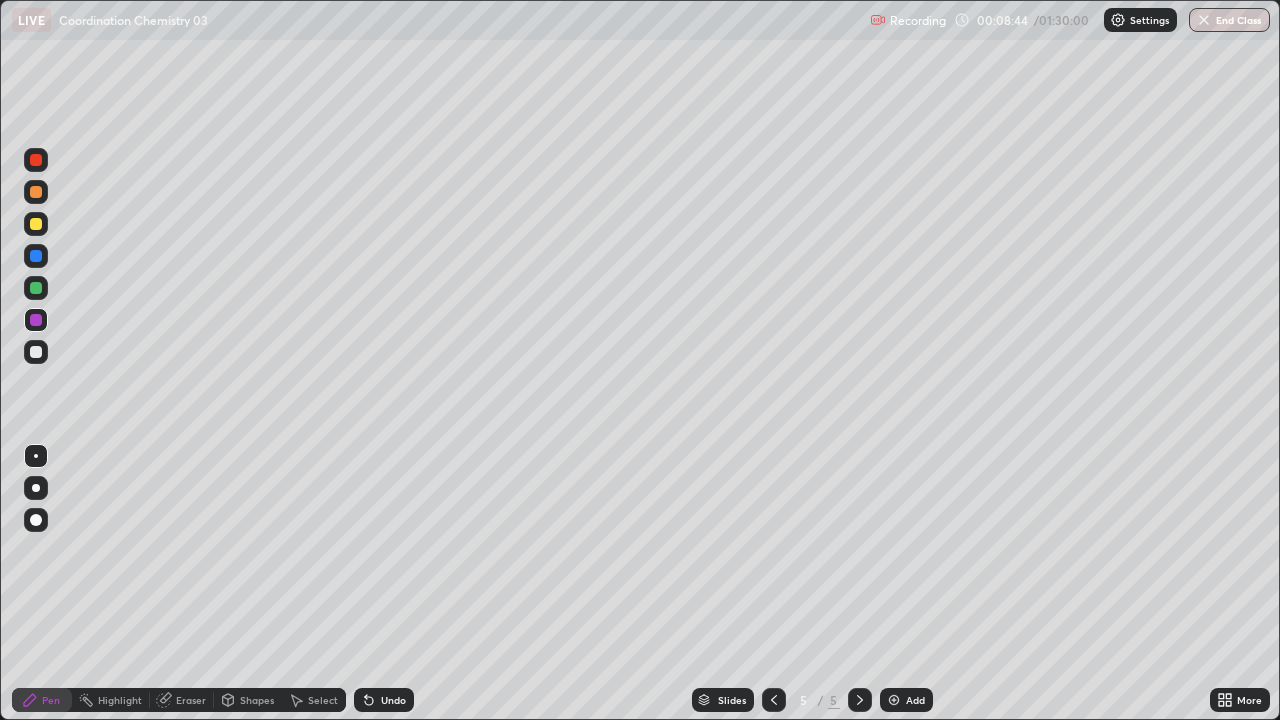 click 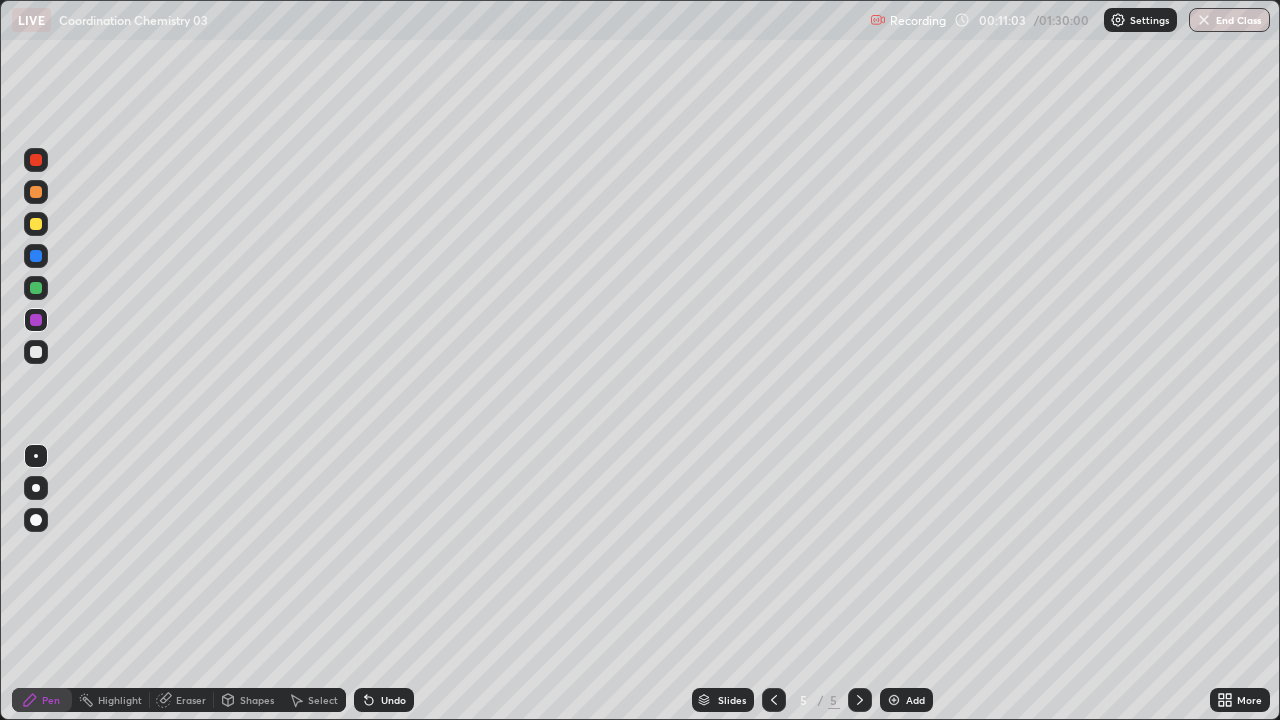 click 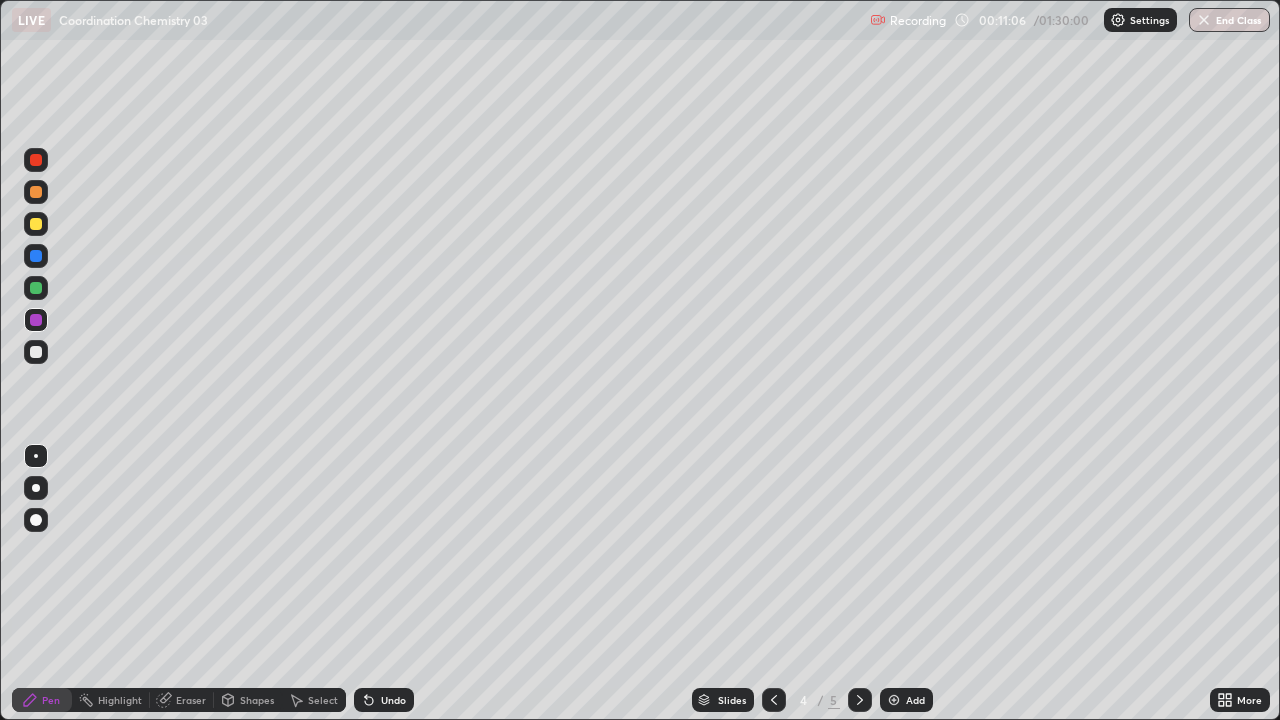 click 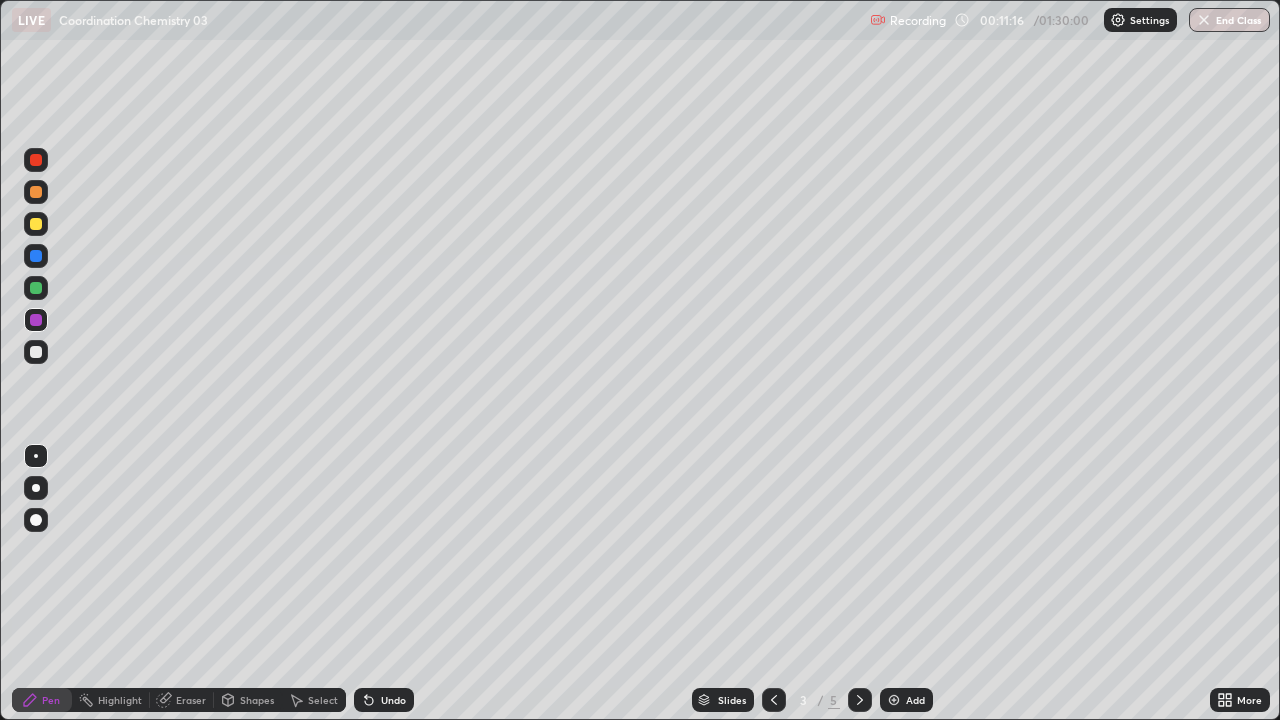 click 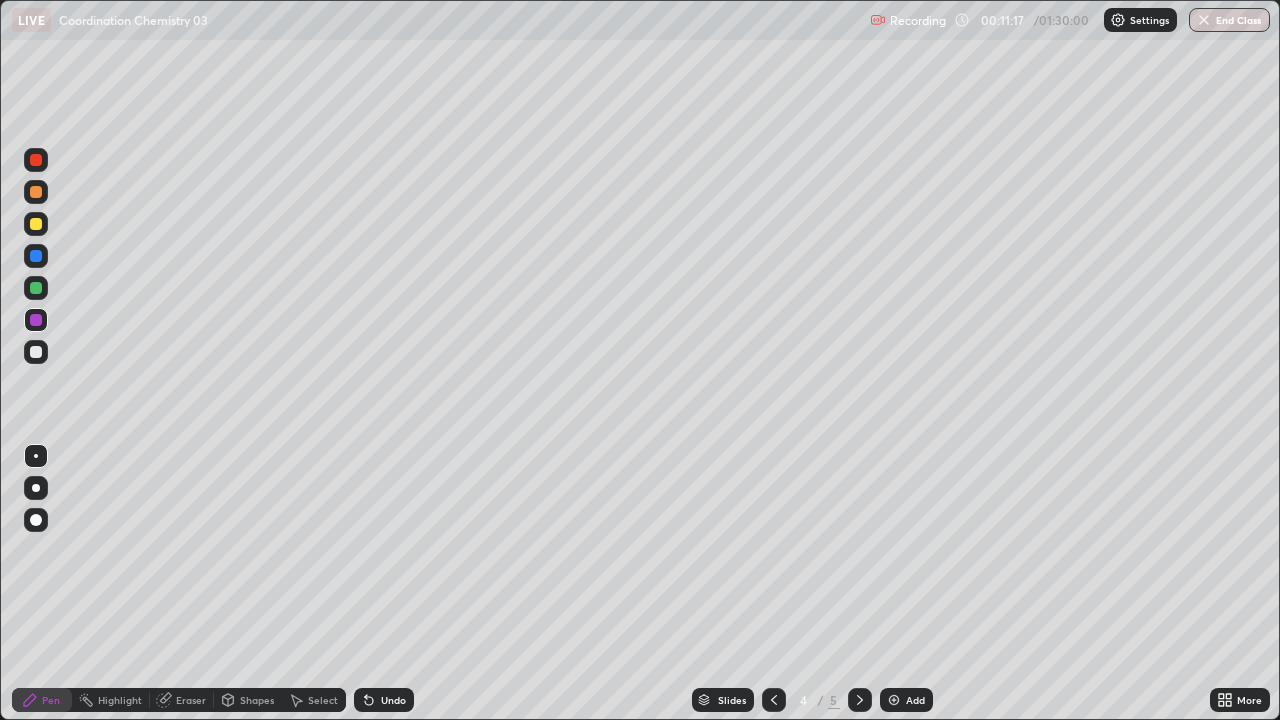 click 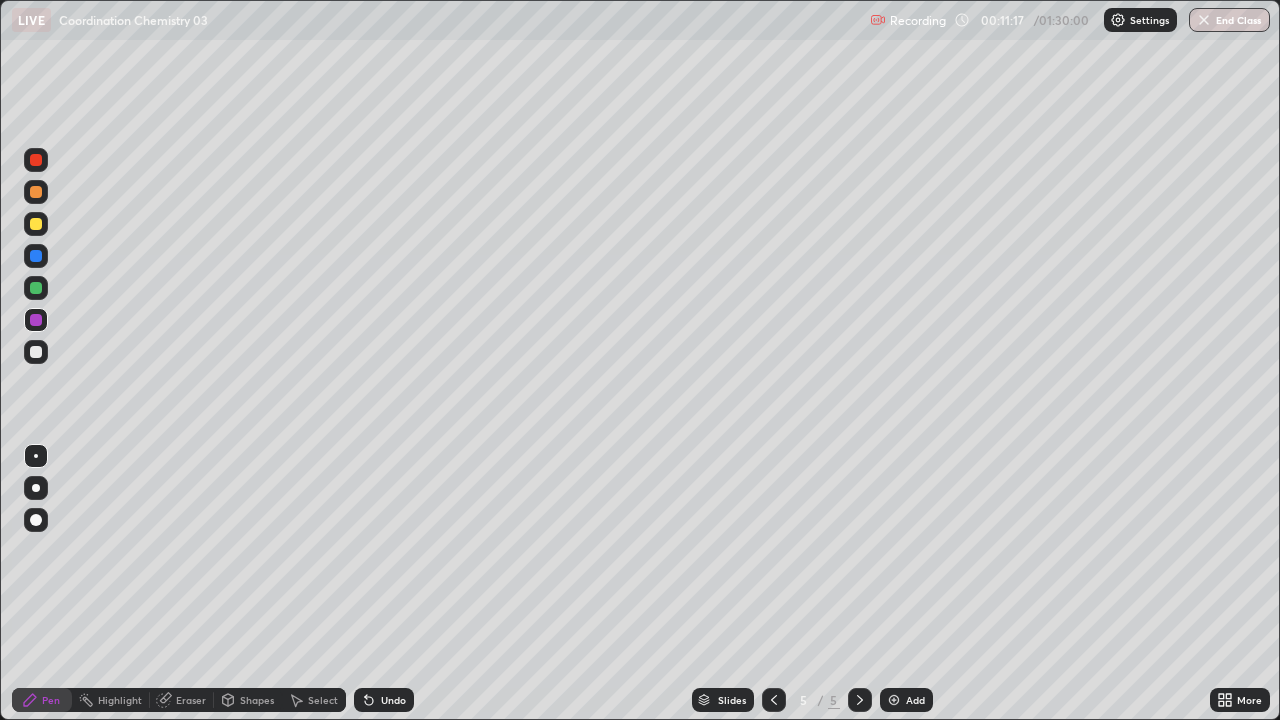 click 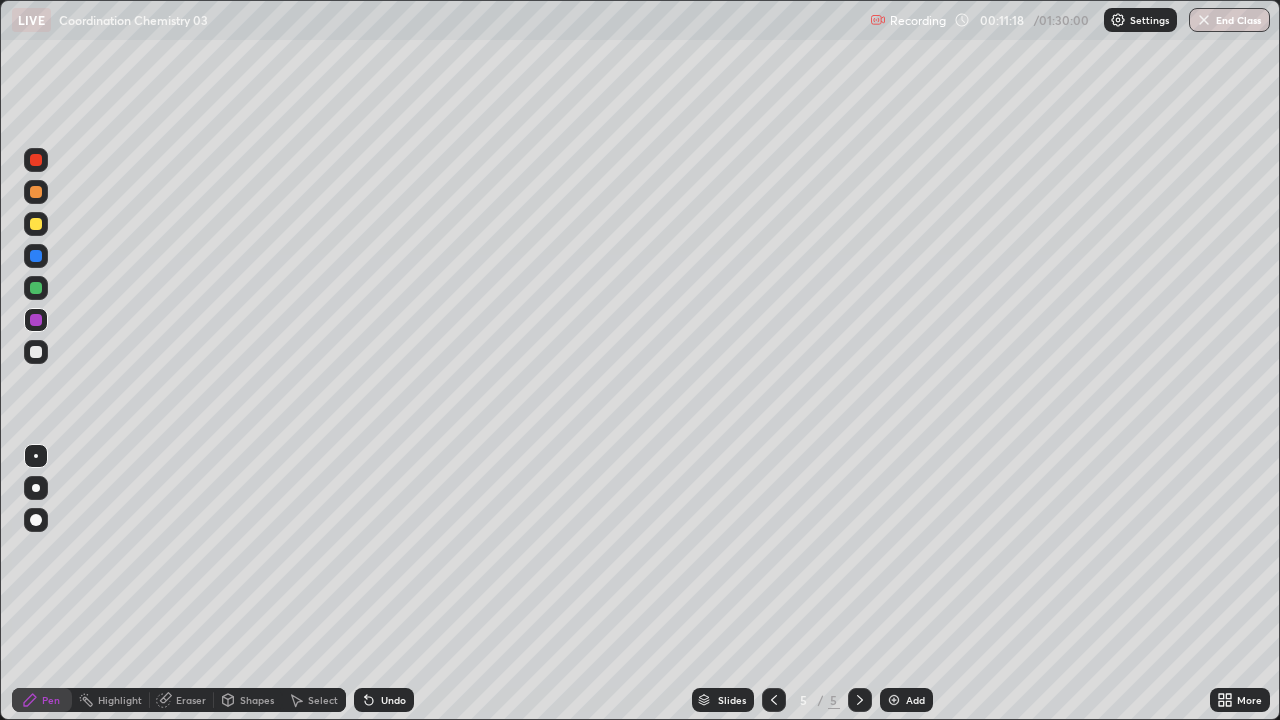 click at bounding box center (894, 700) 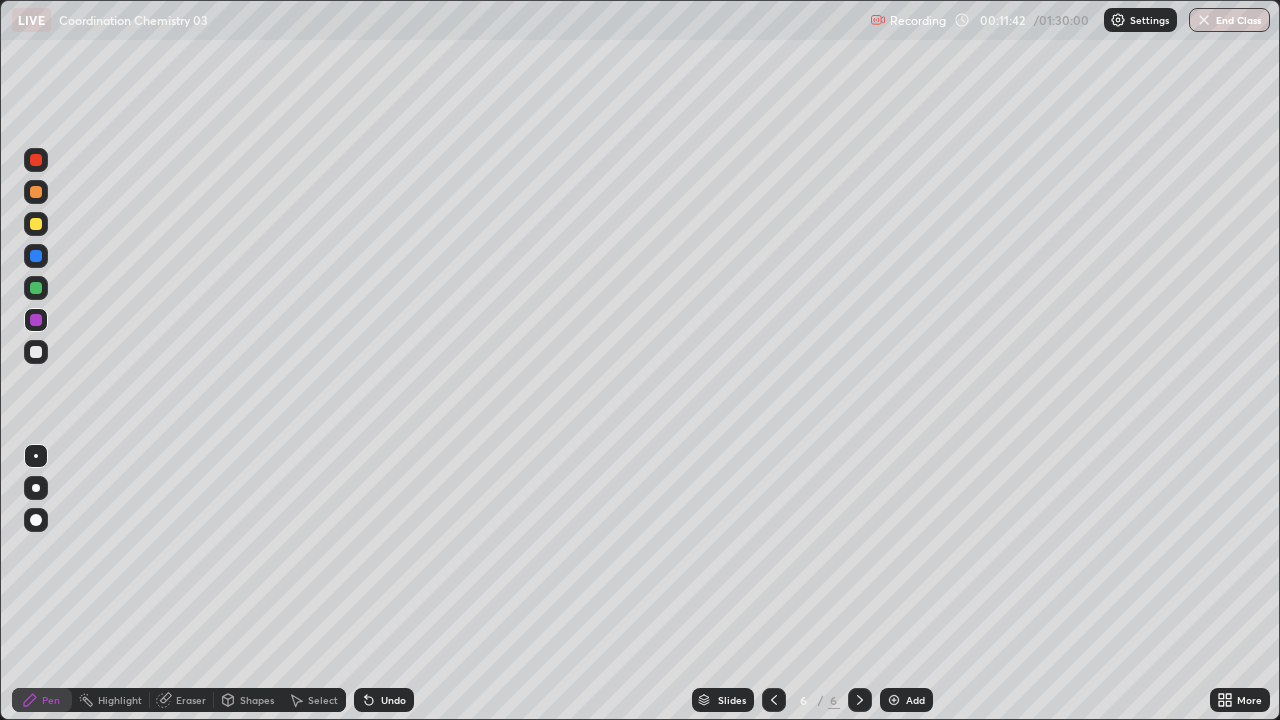 click at bounding box center [36, 224] 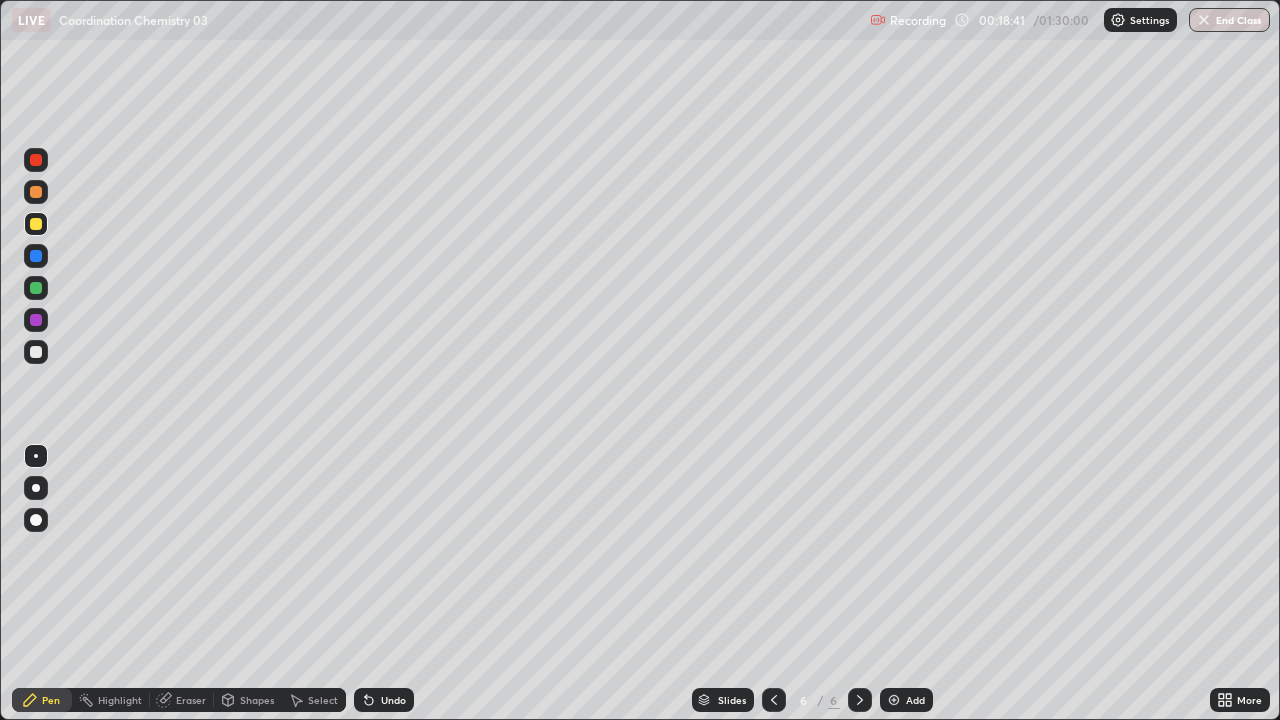 click at bounding box center [894, 700] 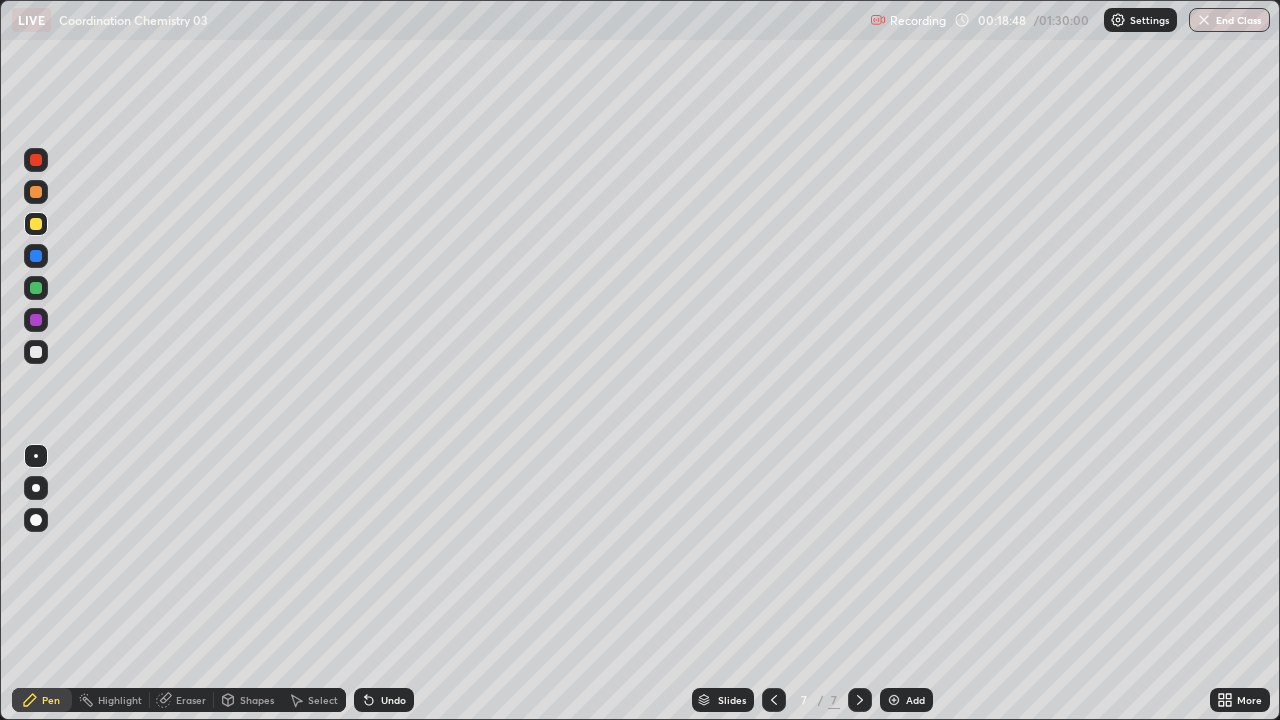 click at bounding box center (36, 160) 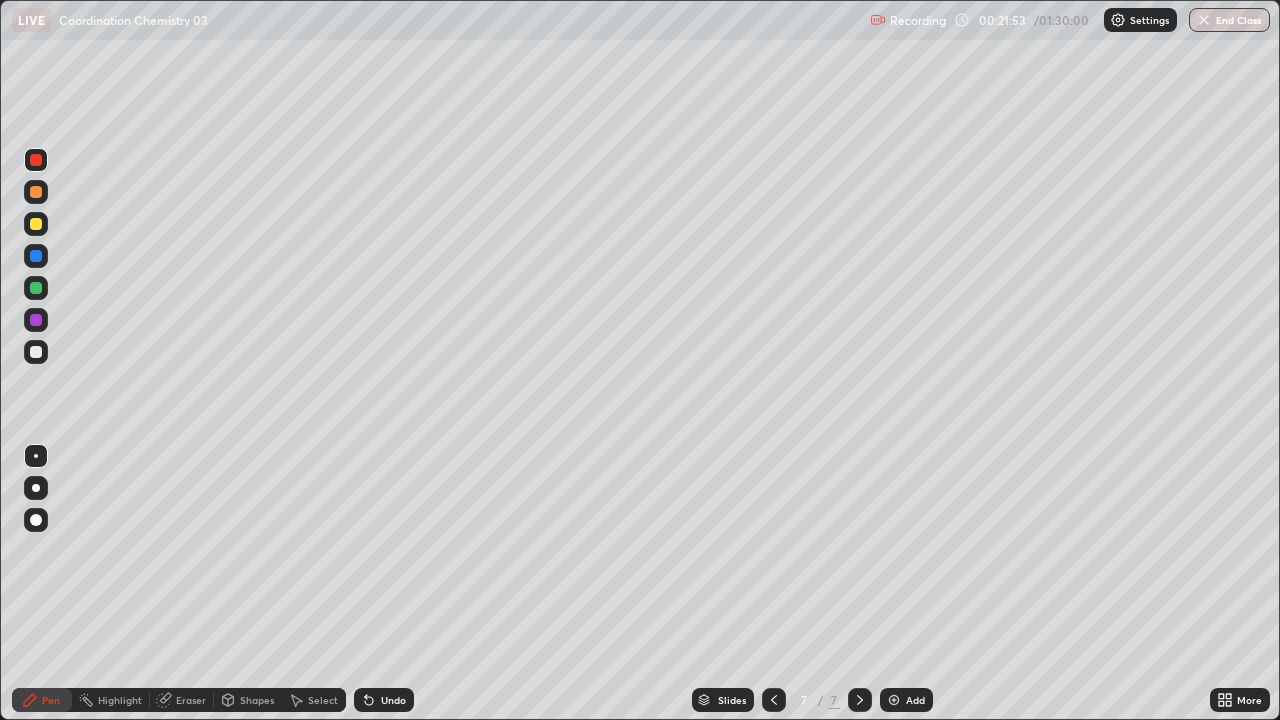 click at bounding box center (36, 288) 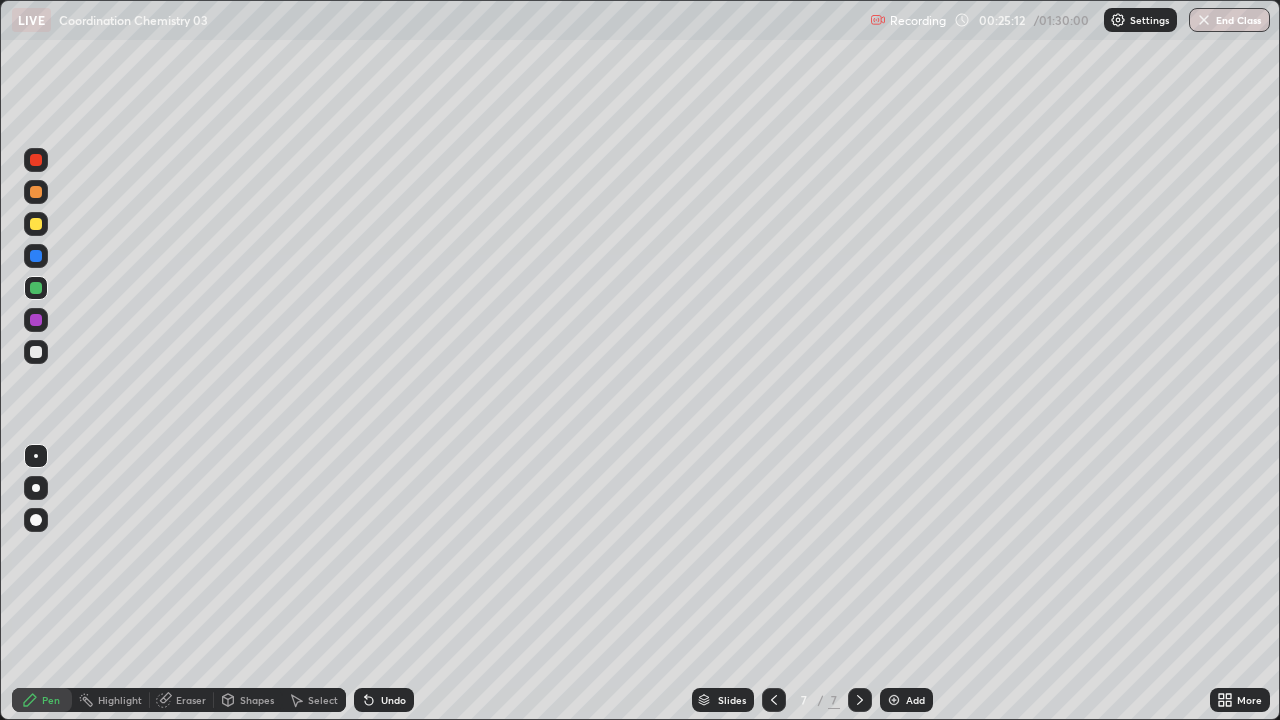 click on "Add" at bounding box center (915, 700) 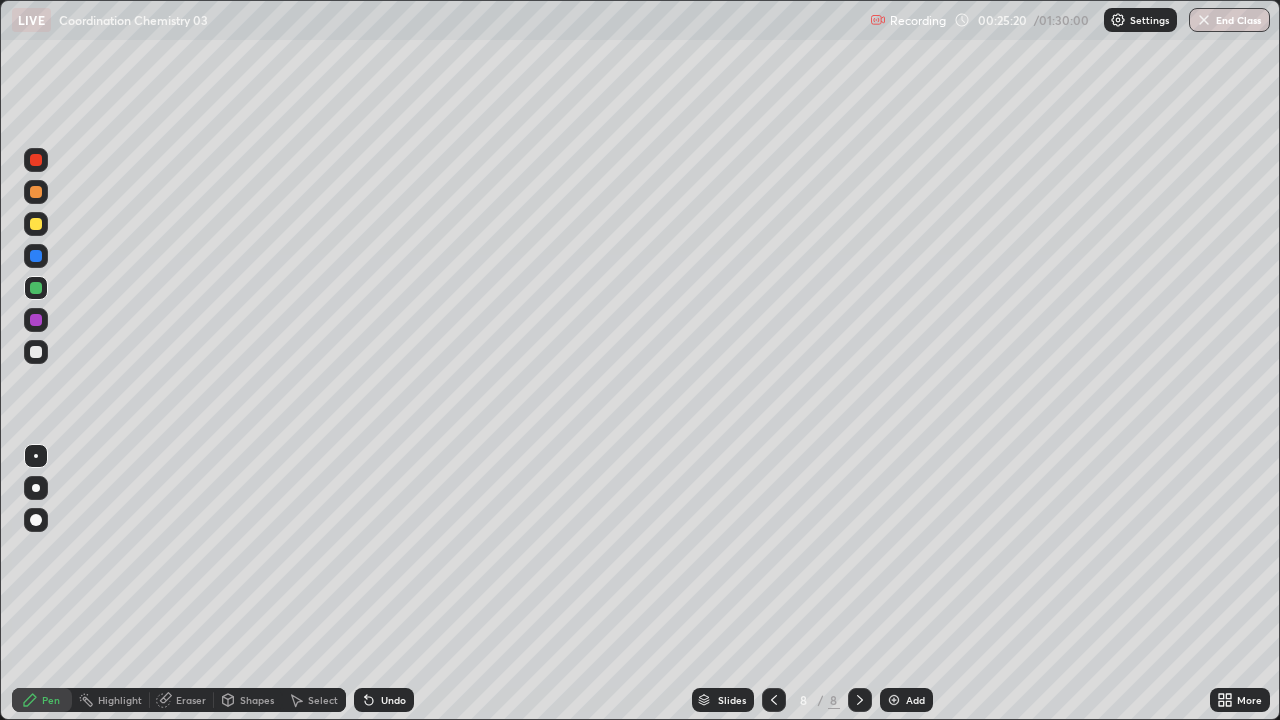 click at bounding box center [36, 224] 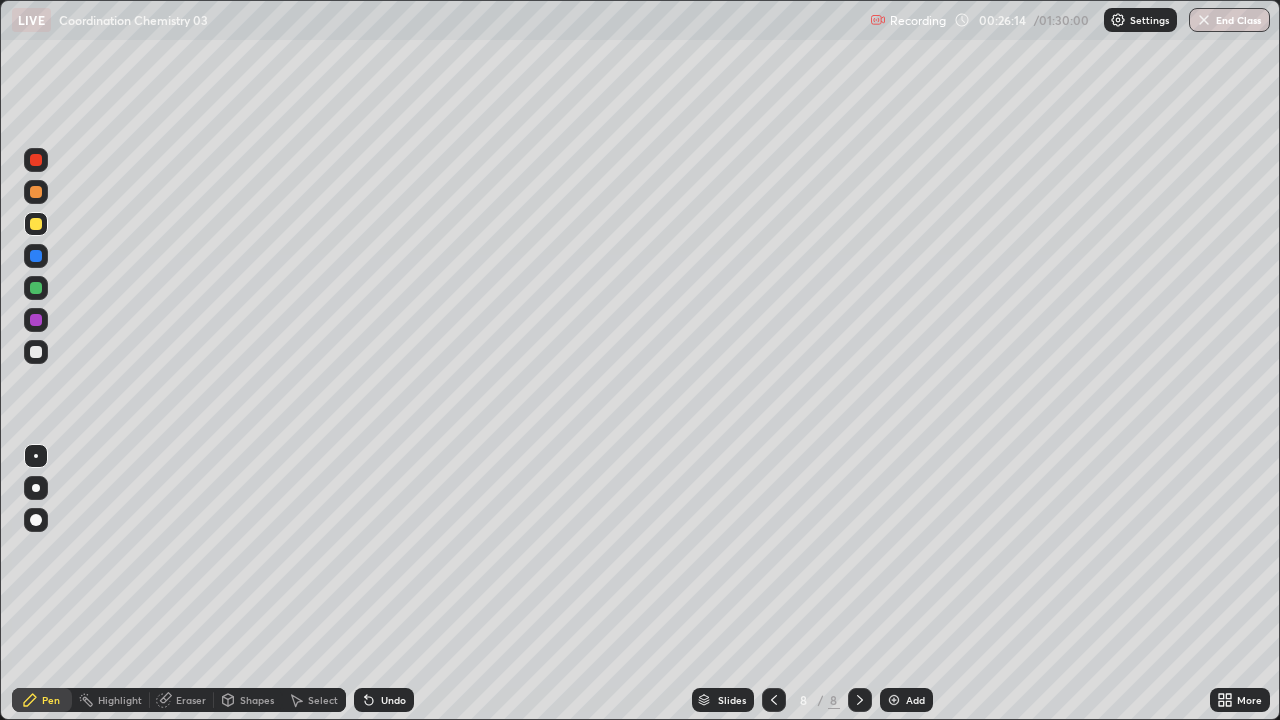 click at bounding box center (36, 288) 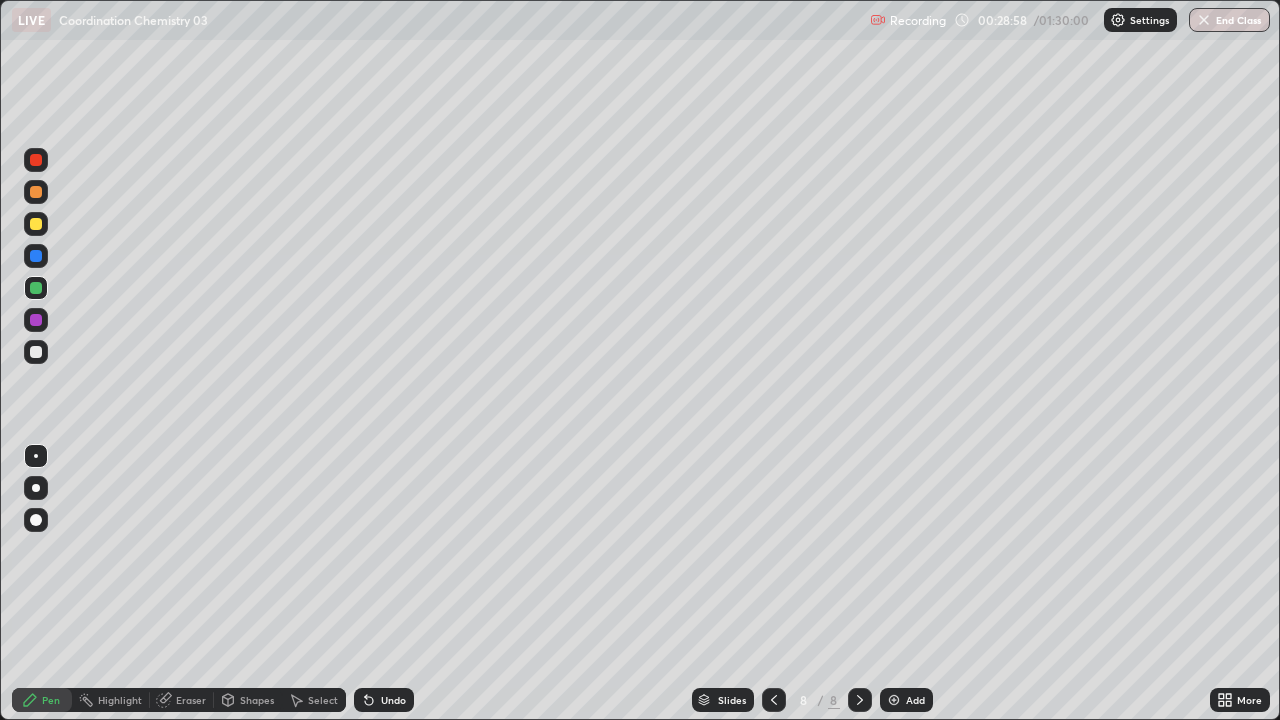 click at bounding box center [36, 352] 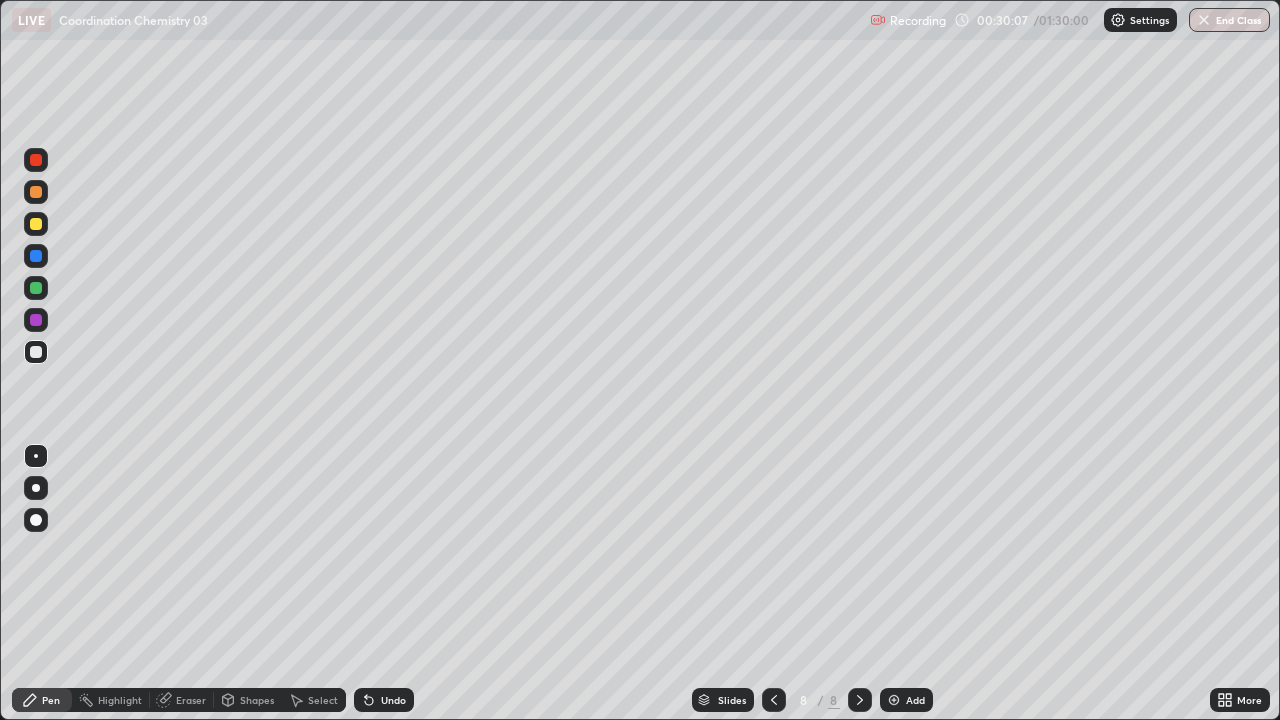 click at bounding box center [894, 700] 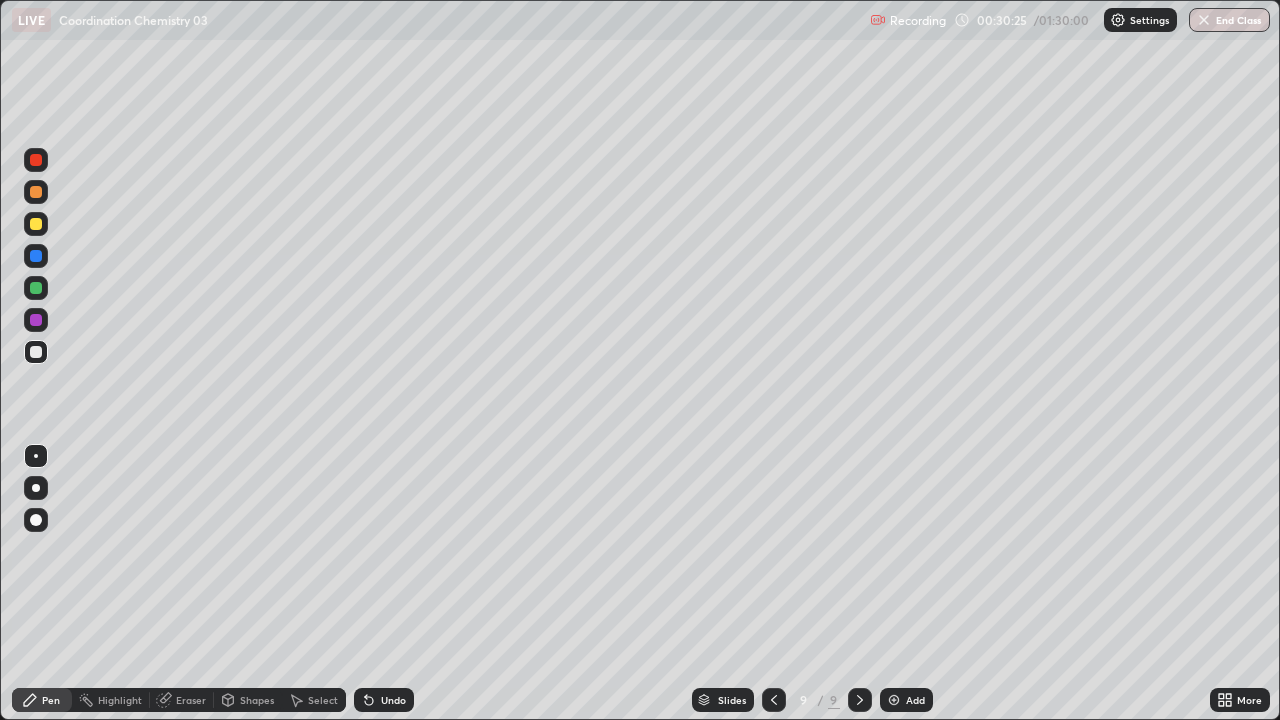 click 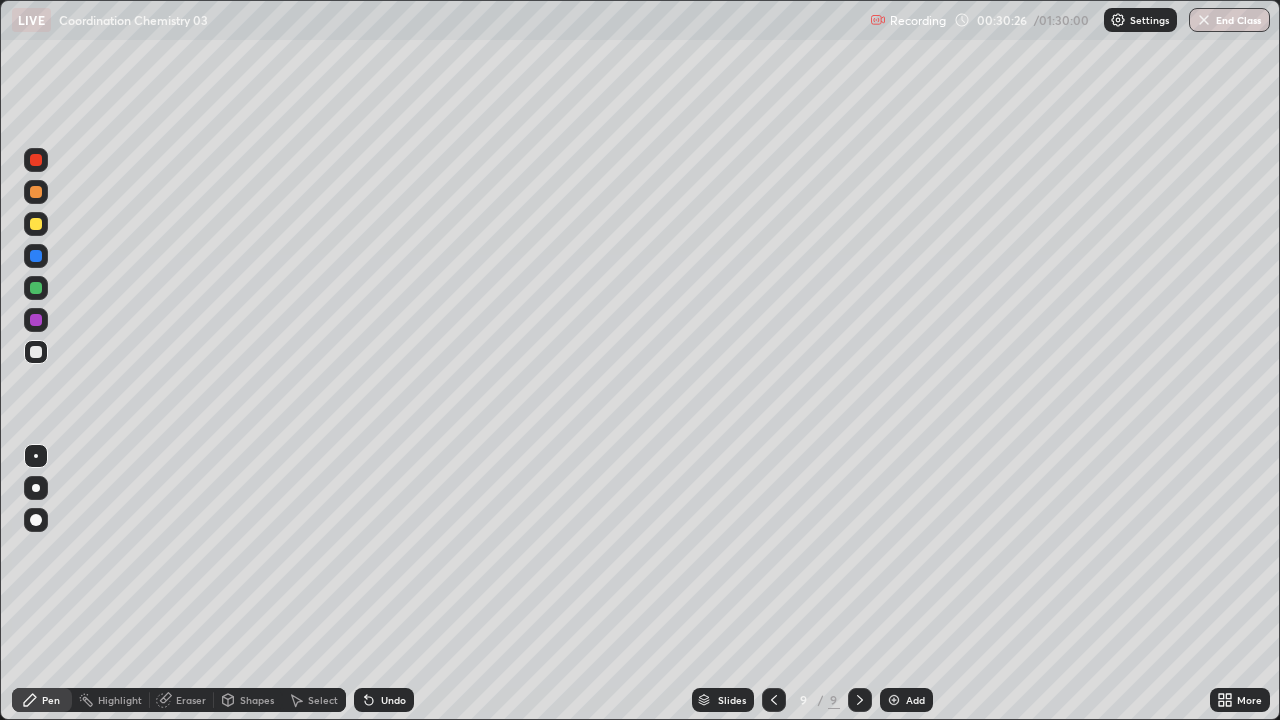 click 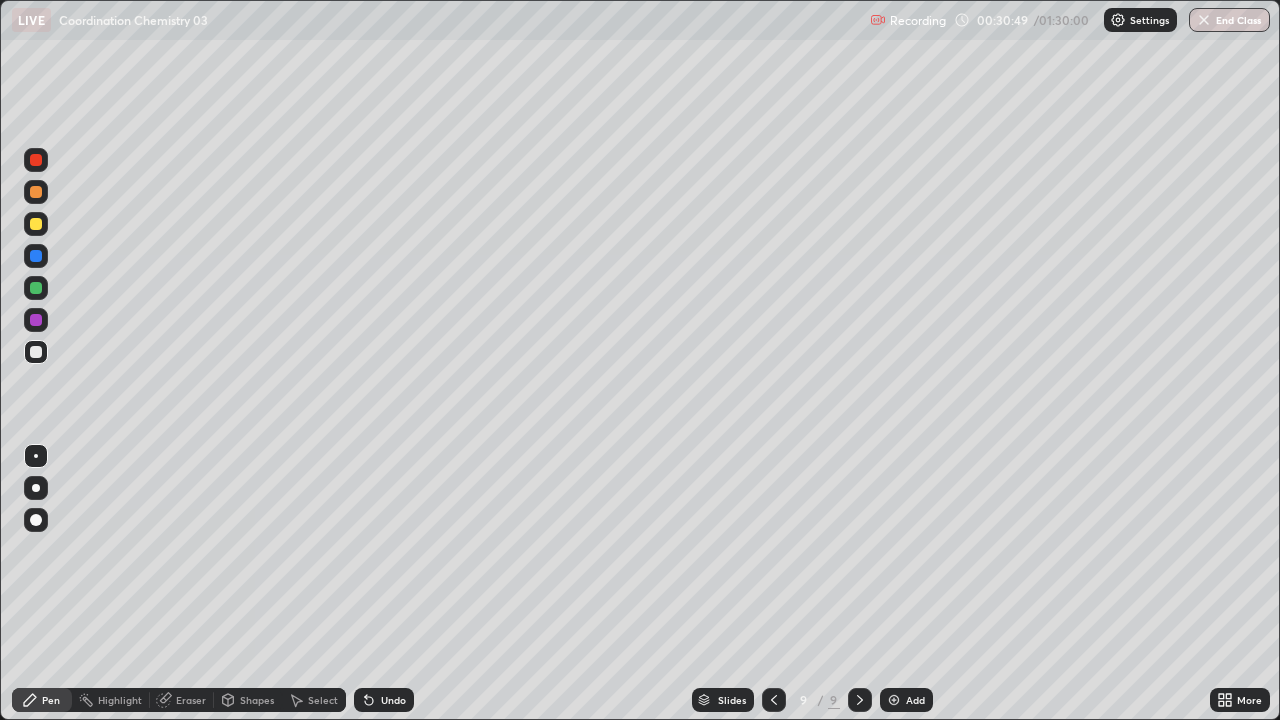 click at bounding box center (36, 224) 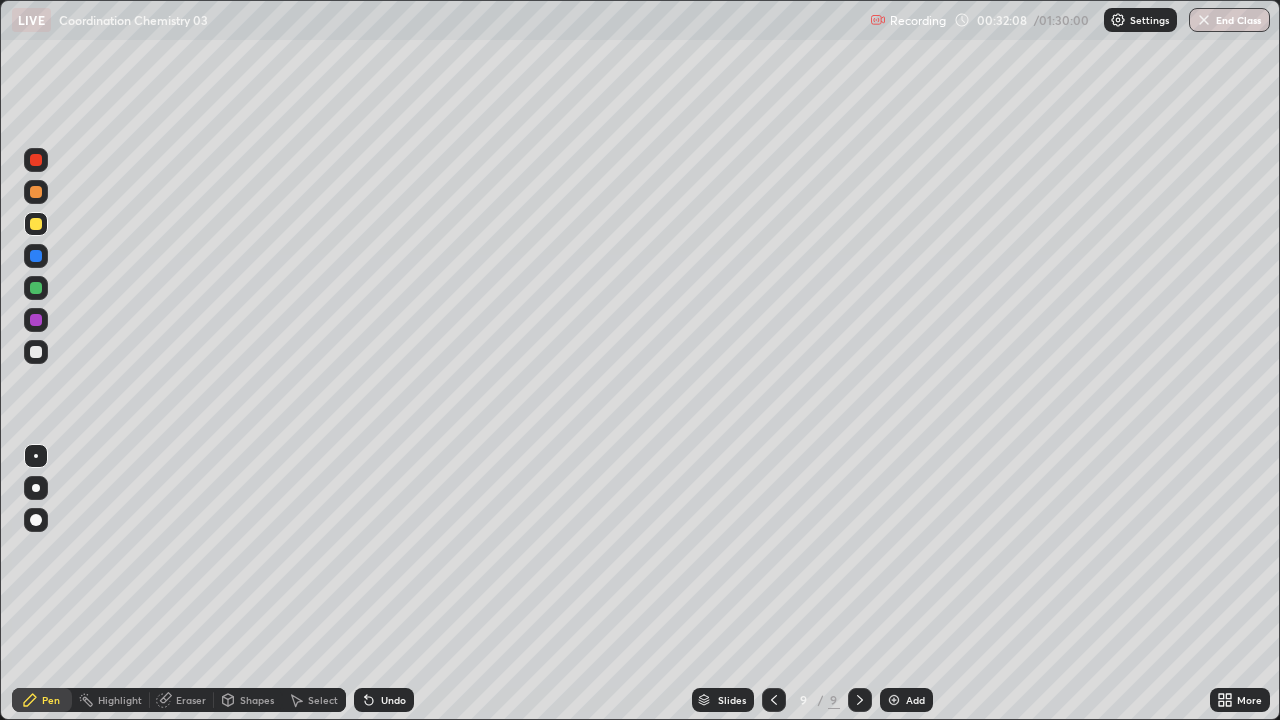 click at bounding box center (36, 320) 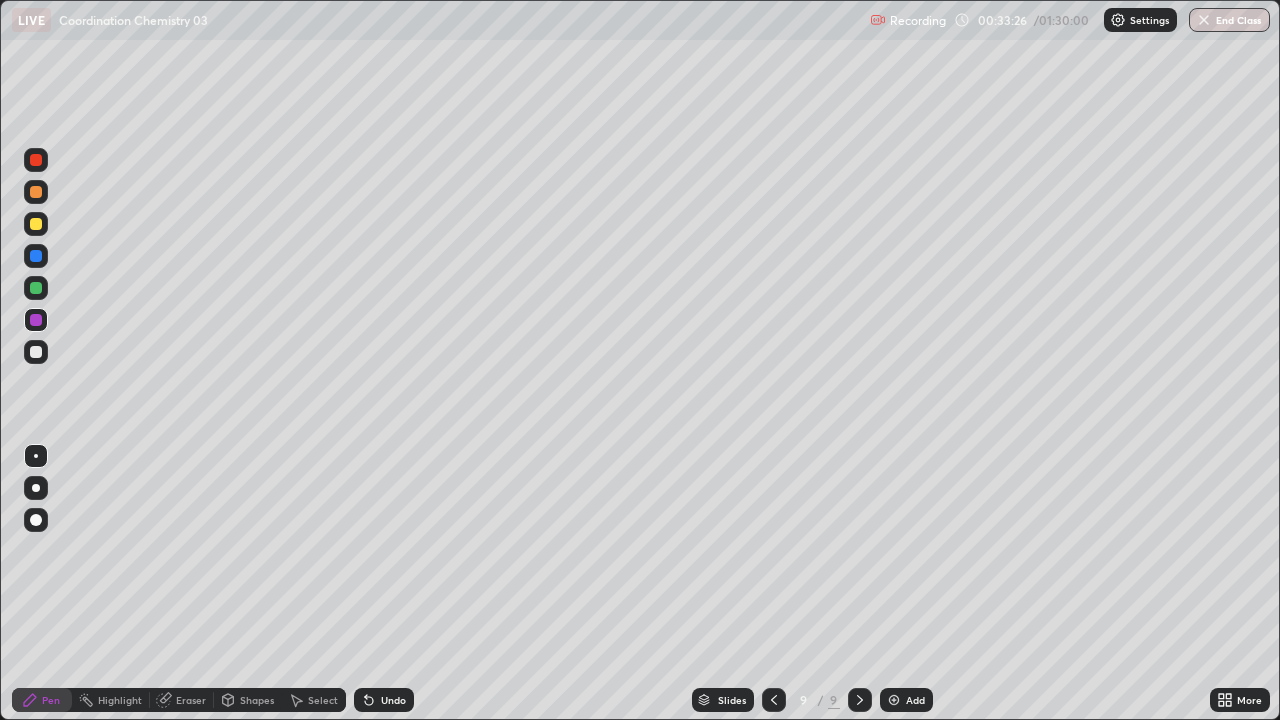 click 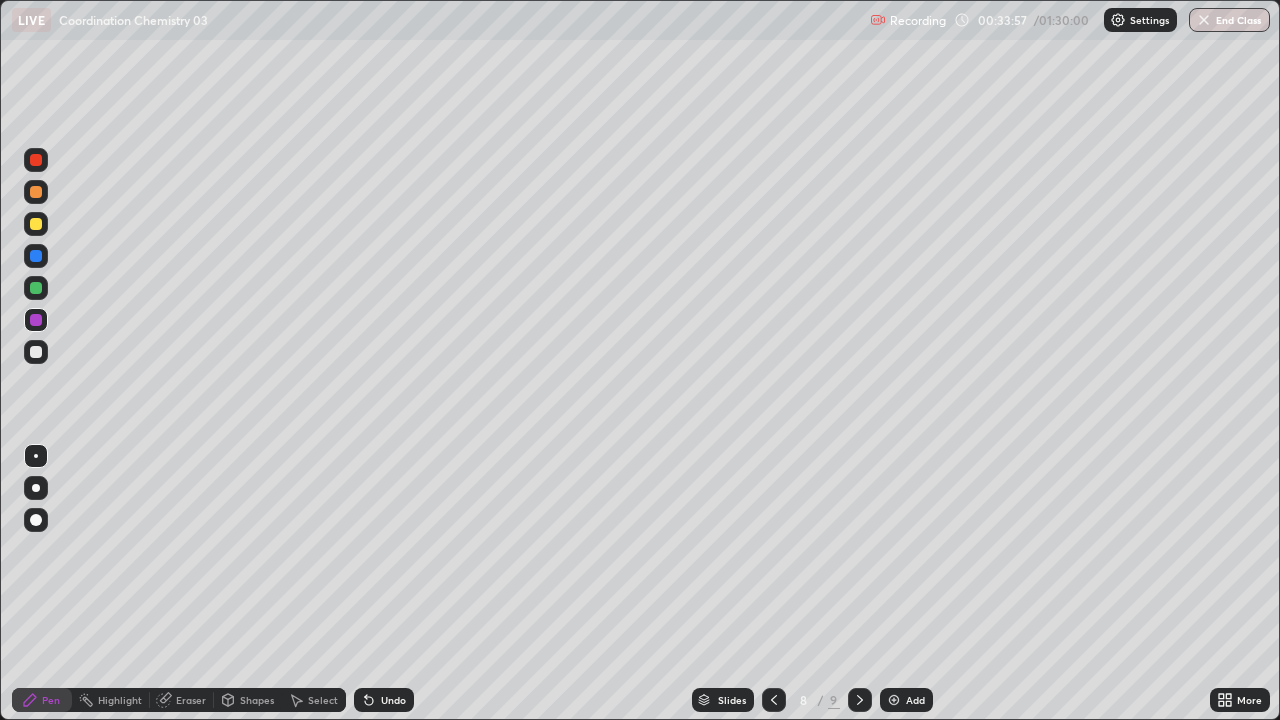 click 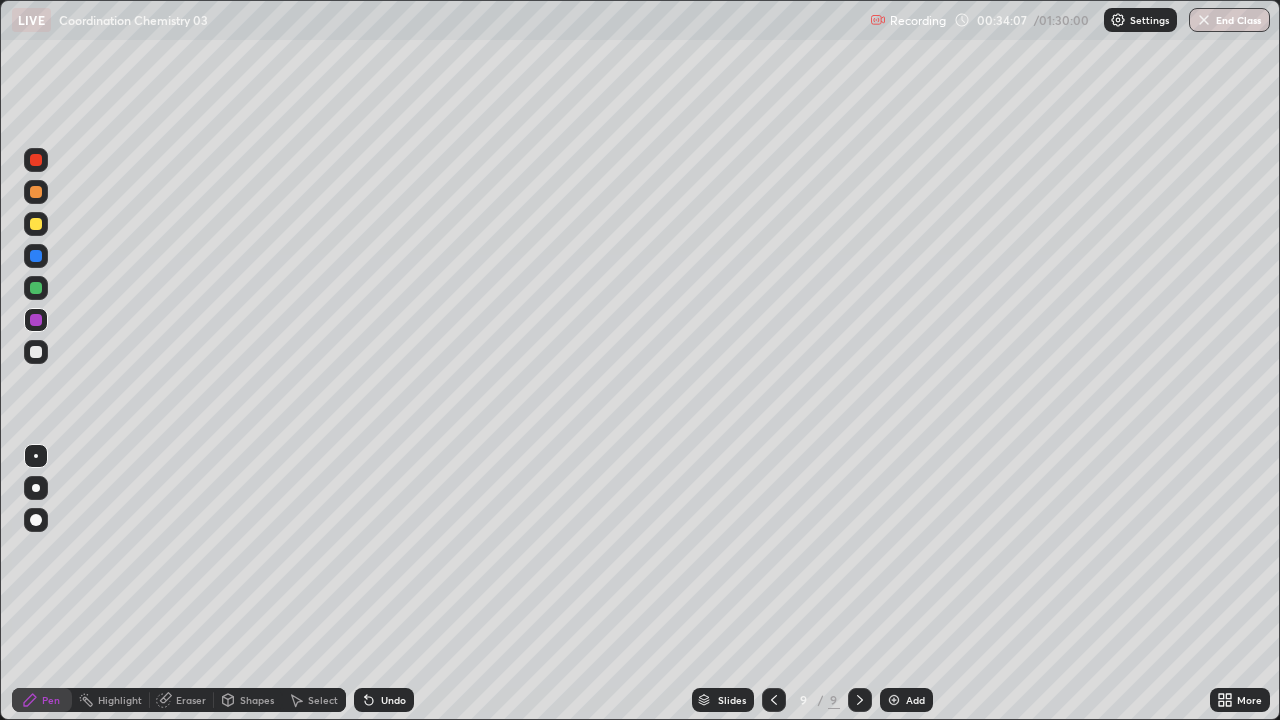 click at bounding box center (774, 700) 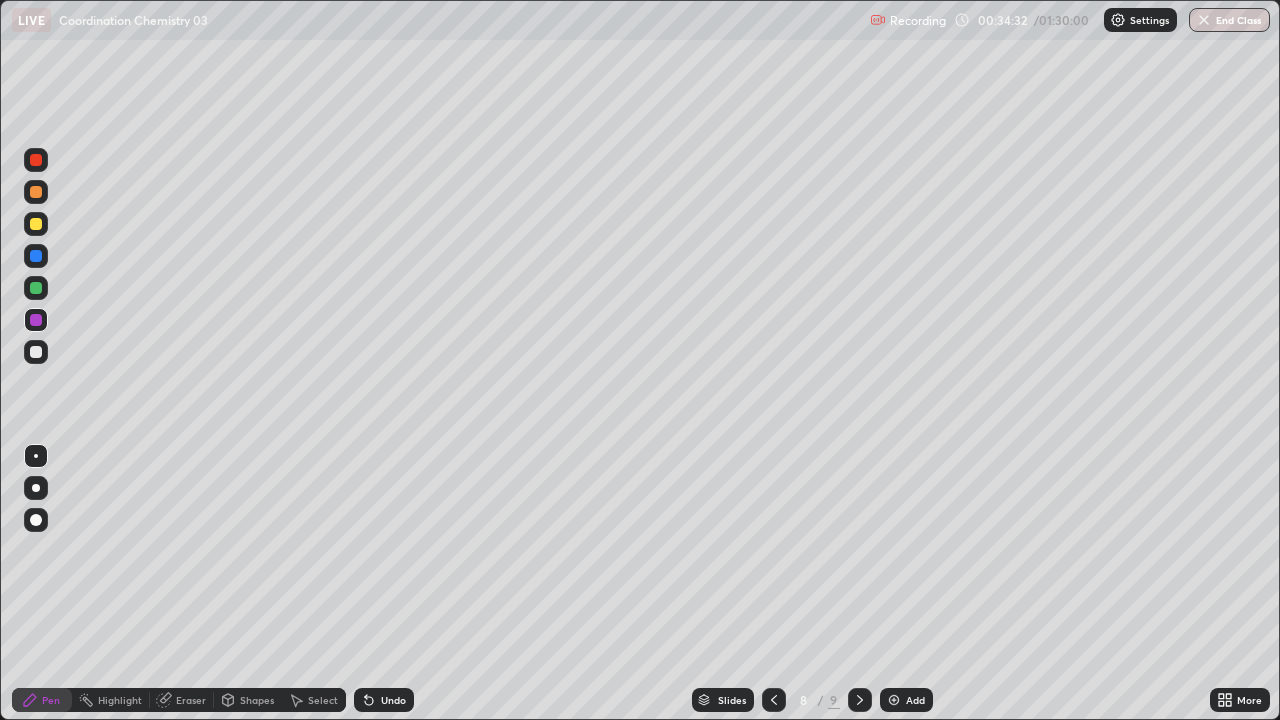 click 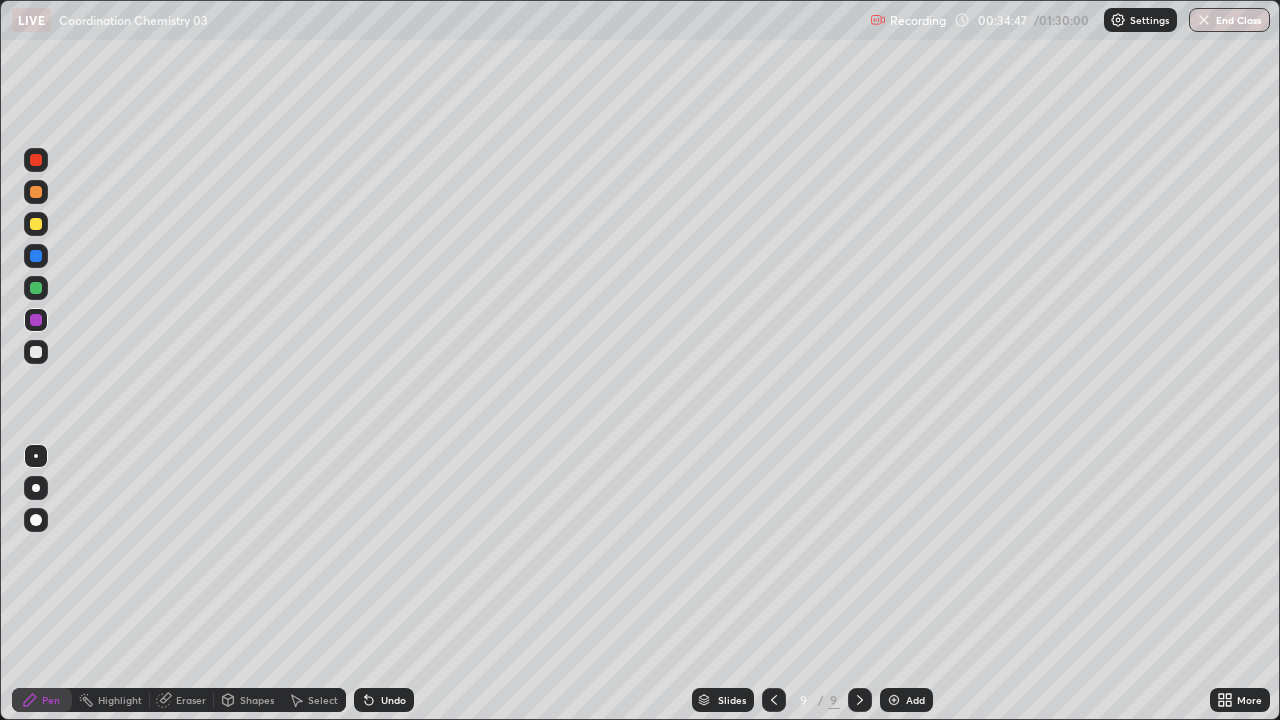 click at bounding box center (894, 700) 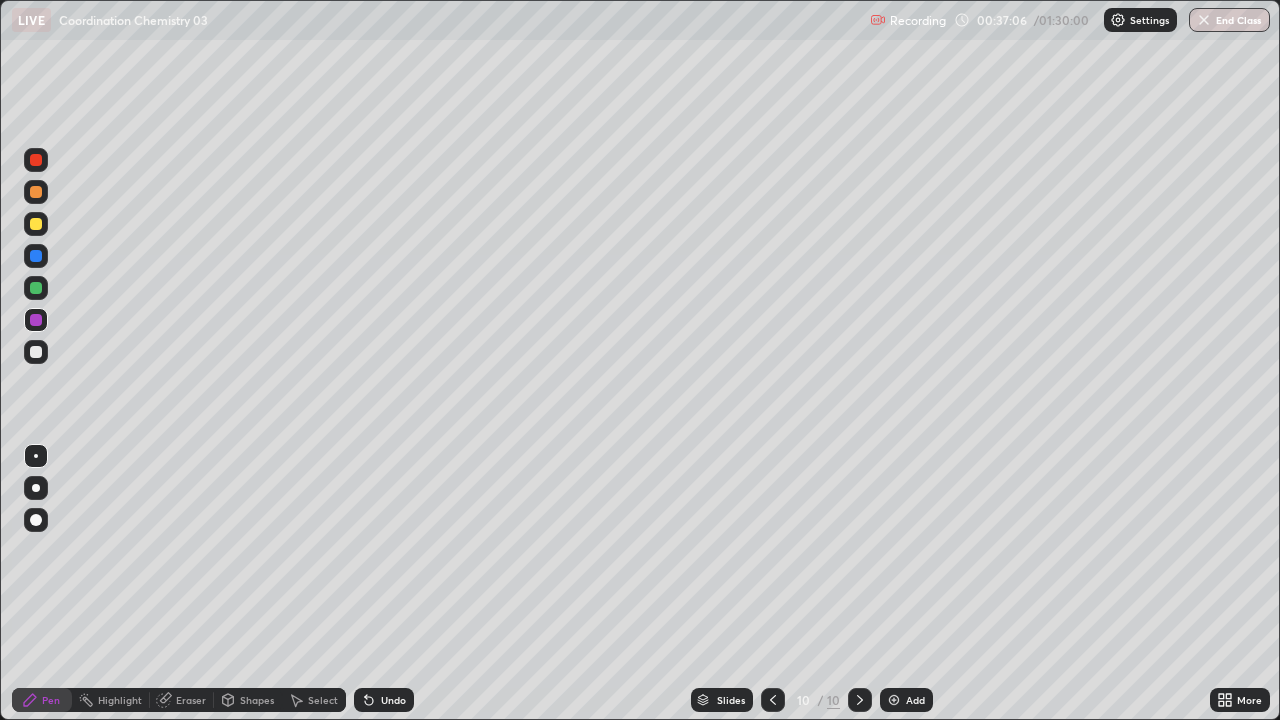 click at bounding box center [36, 288] 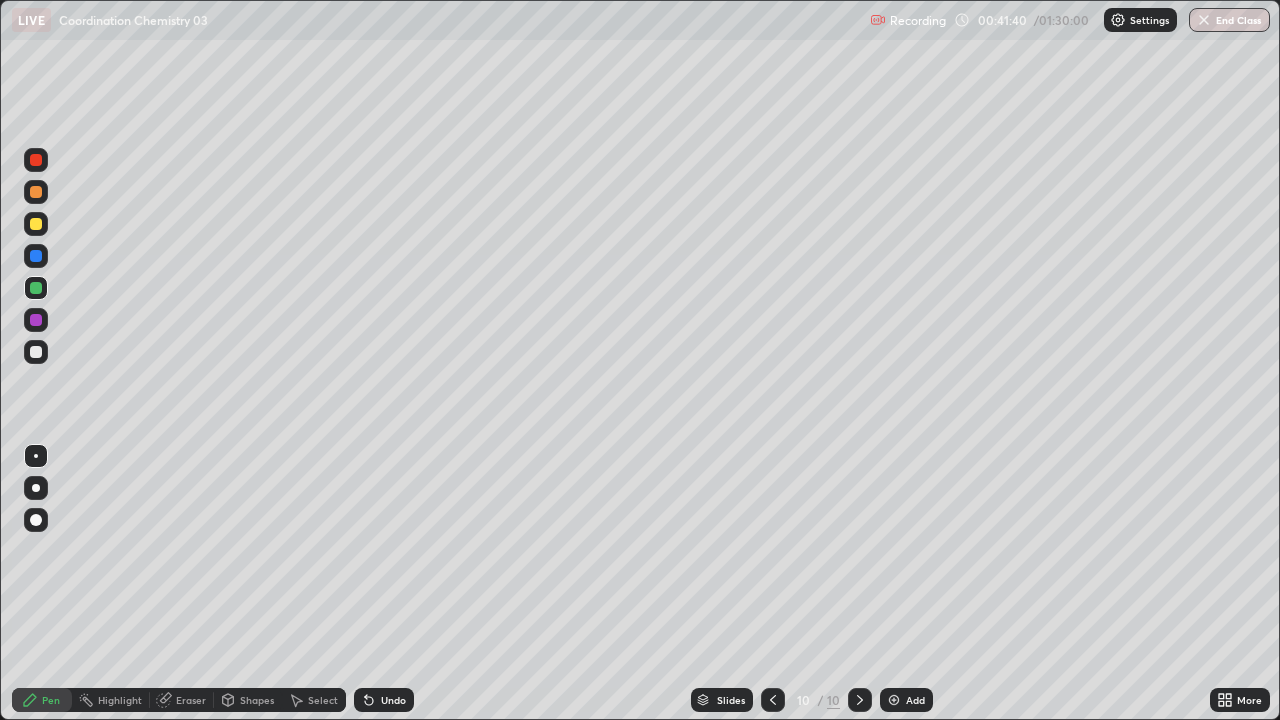 click at bounding box center [773, 700] 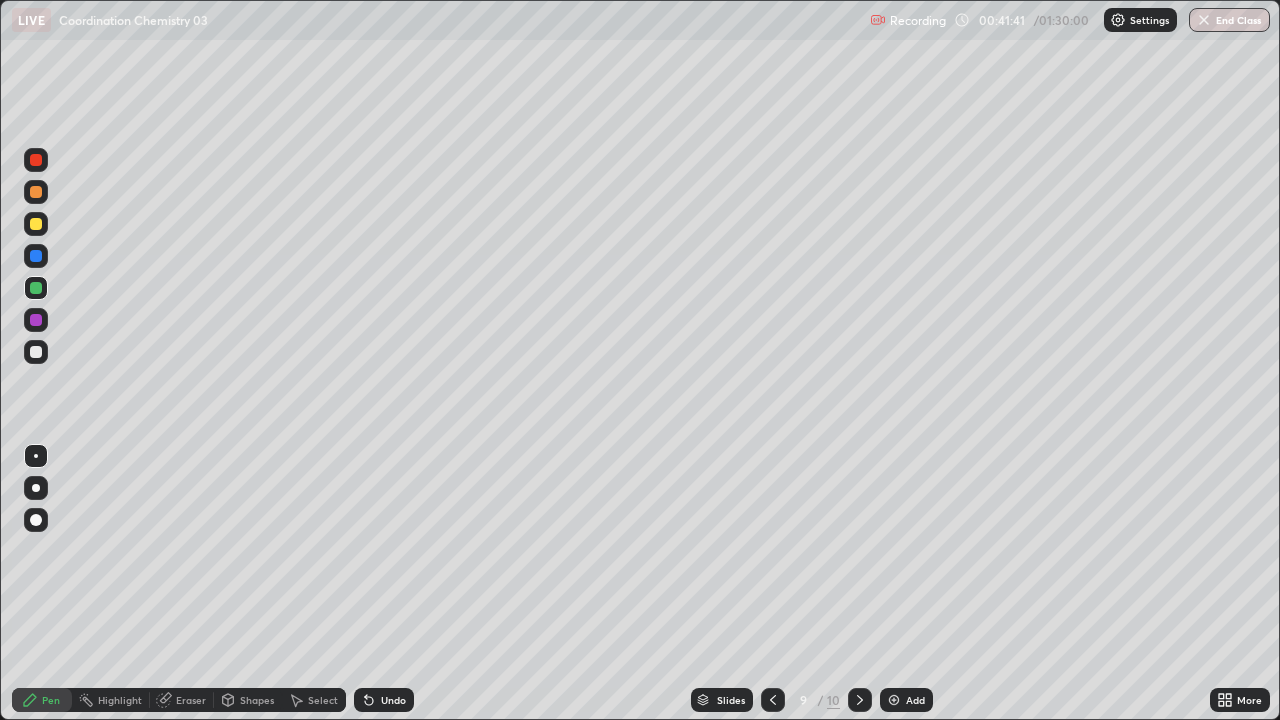 click at bounding box center [773, 700] 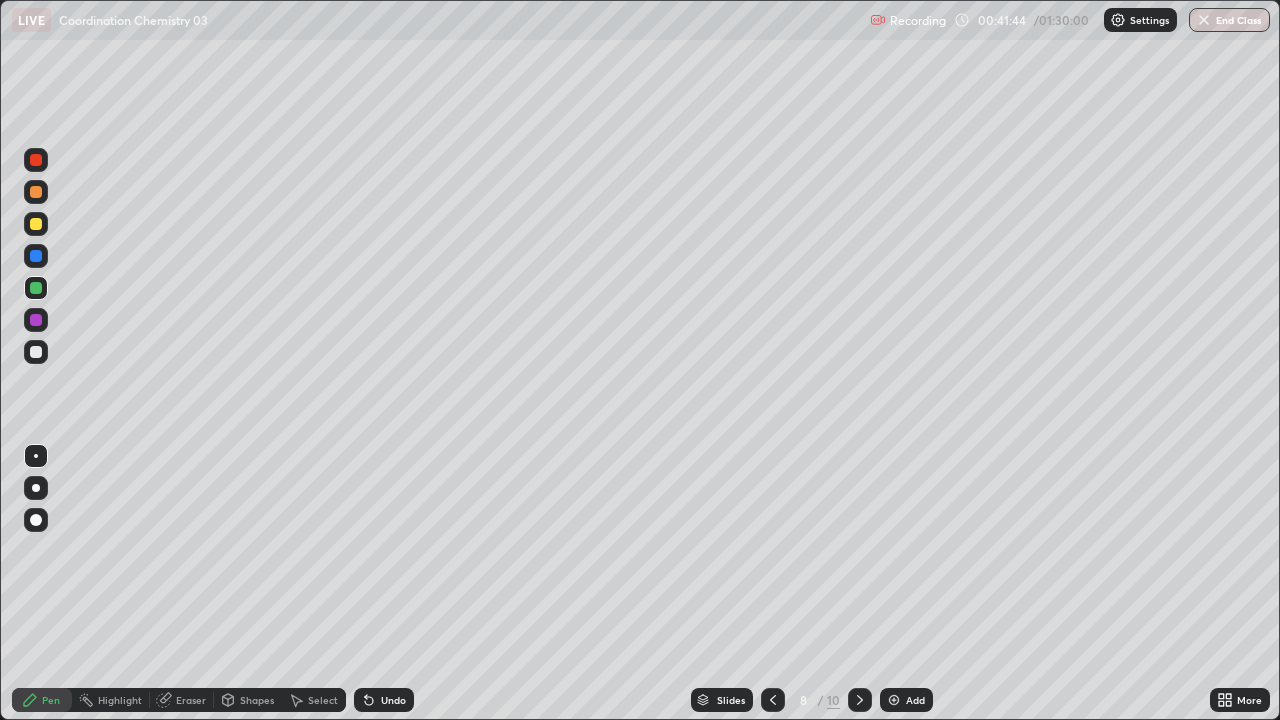 click 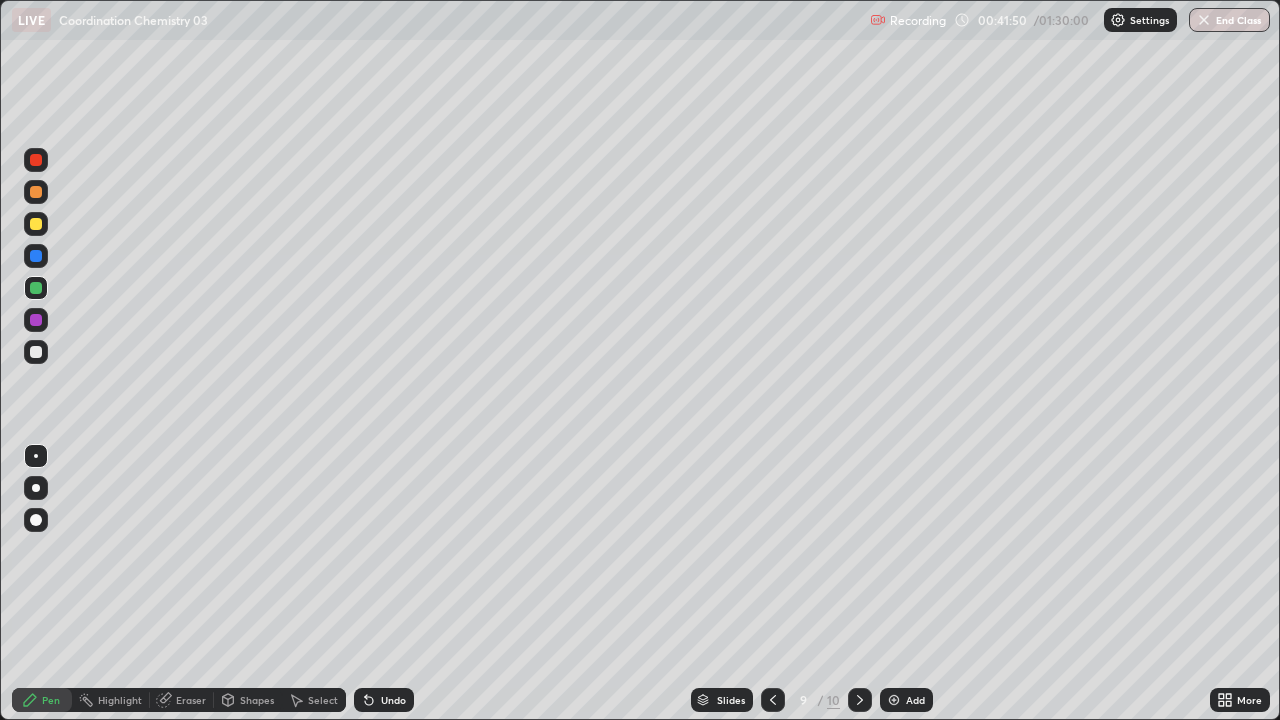 click at bounding box center [773, 700] 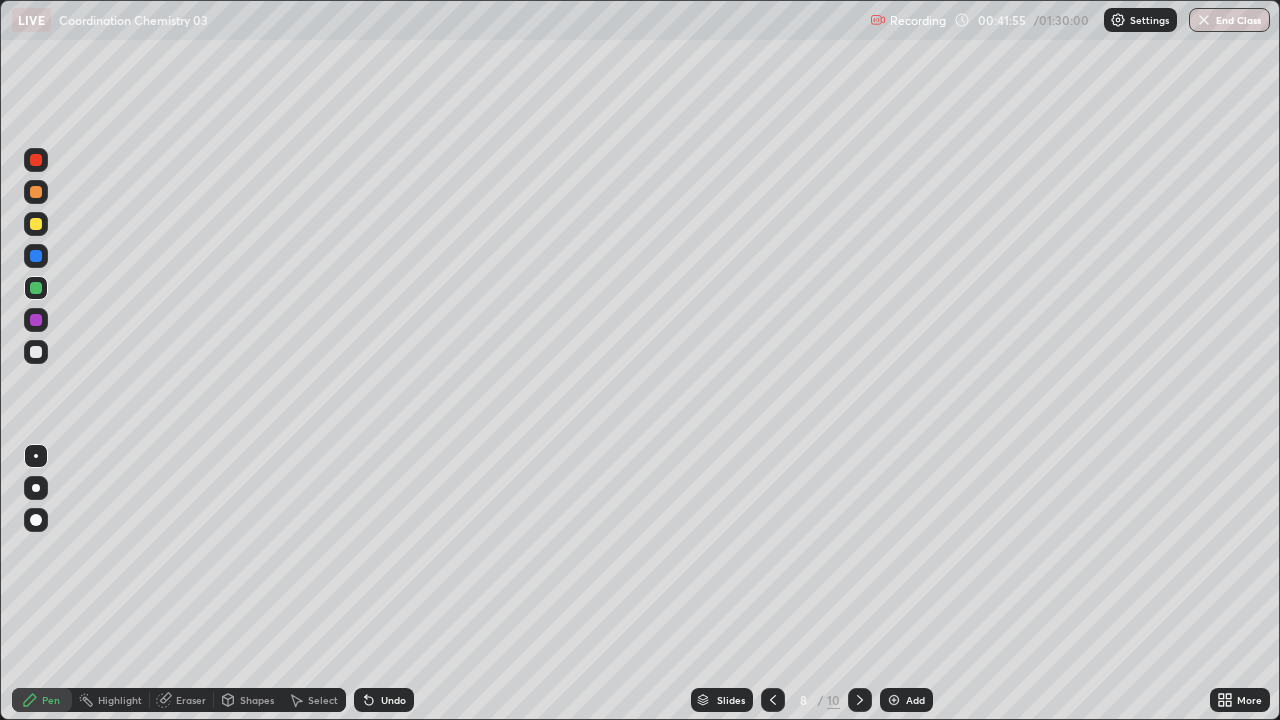 click 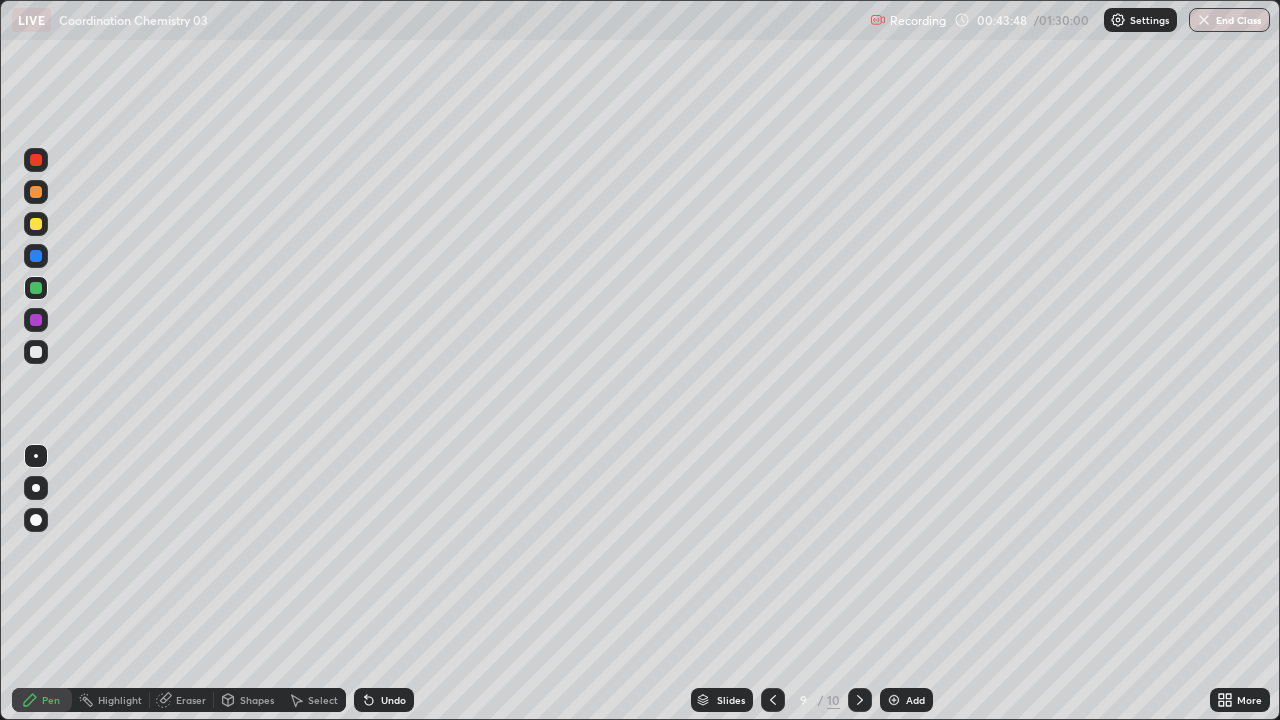 click 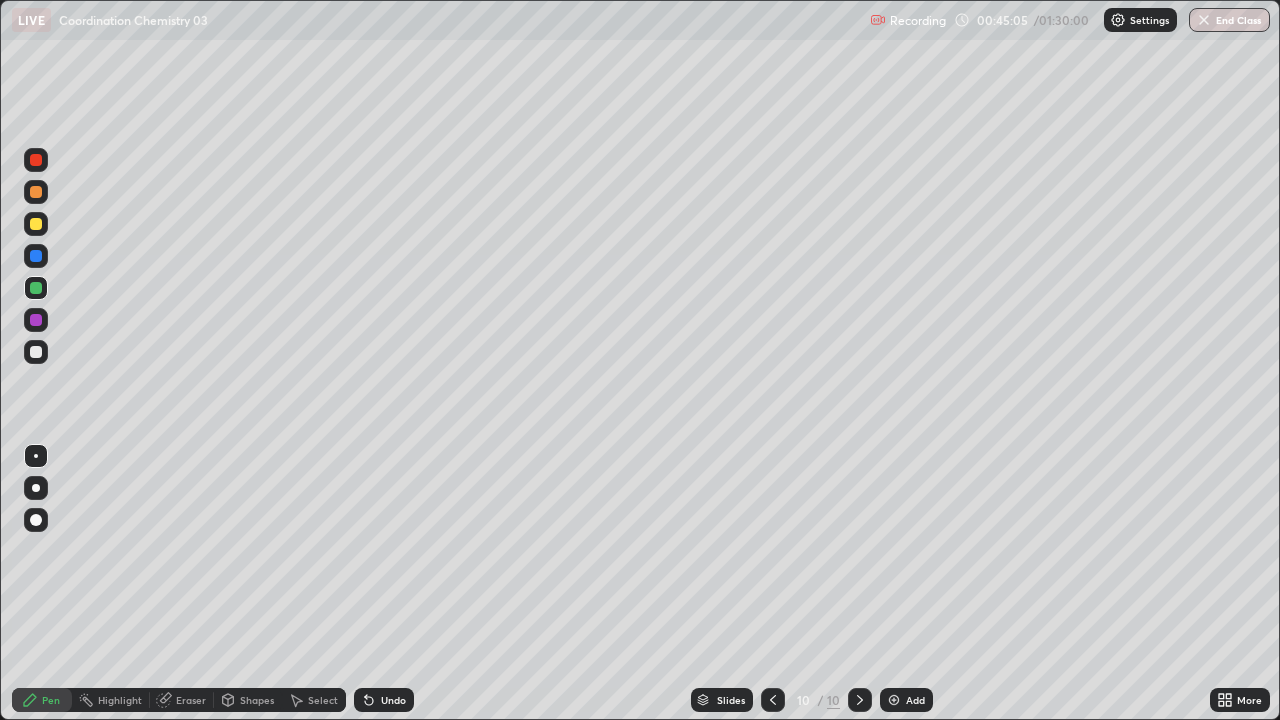 click at bounding box center [894, 700] 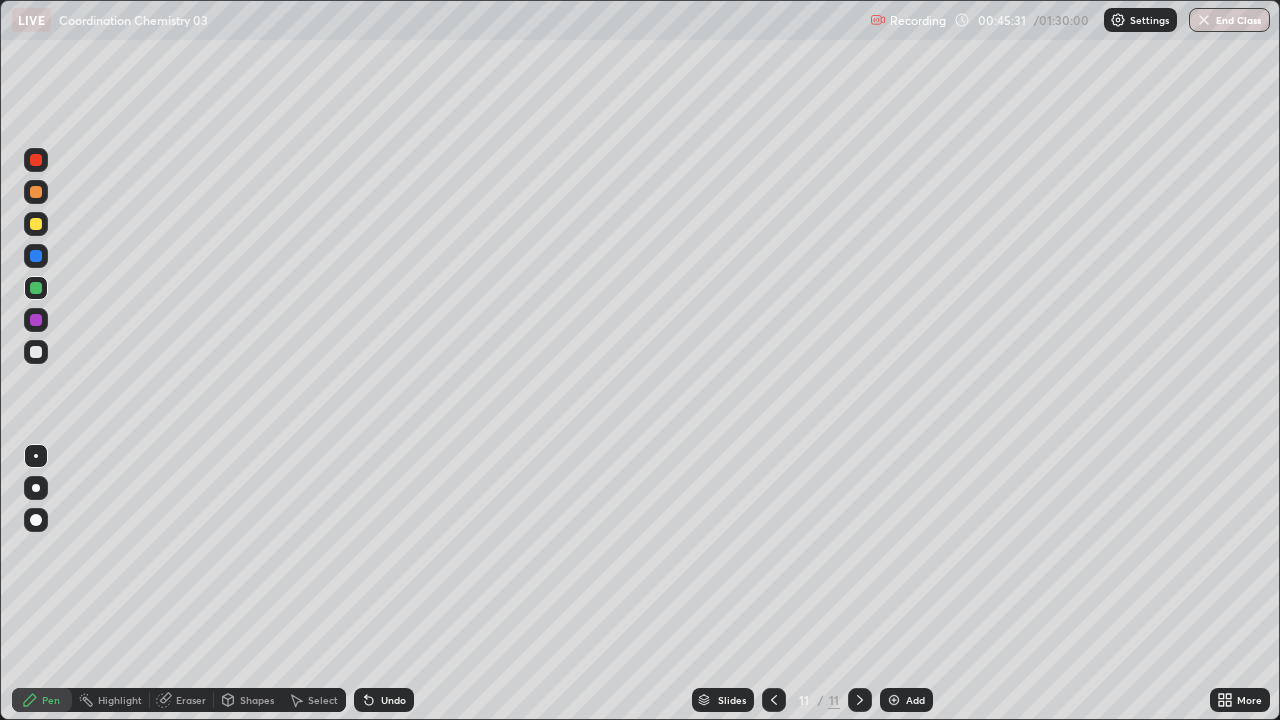 click at bounding box center [36, 224] 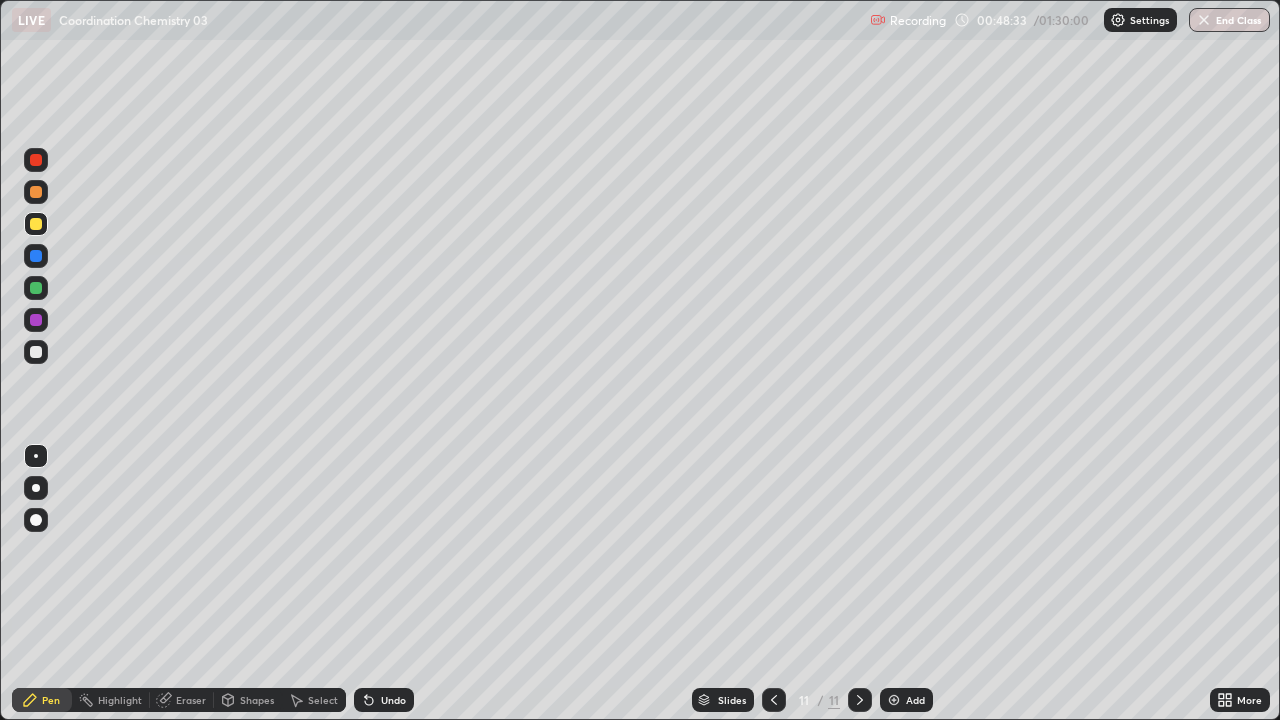 click at bounding box center (894, 700) 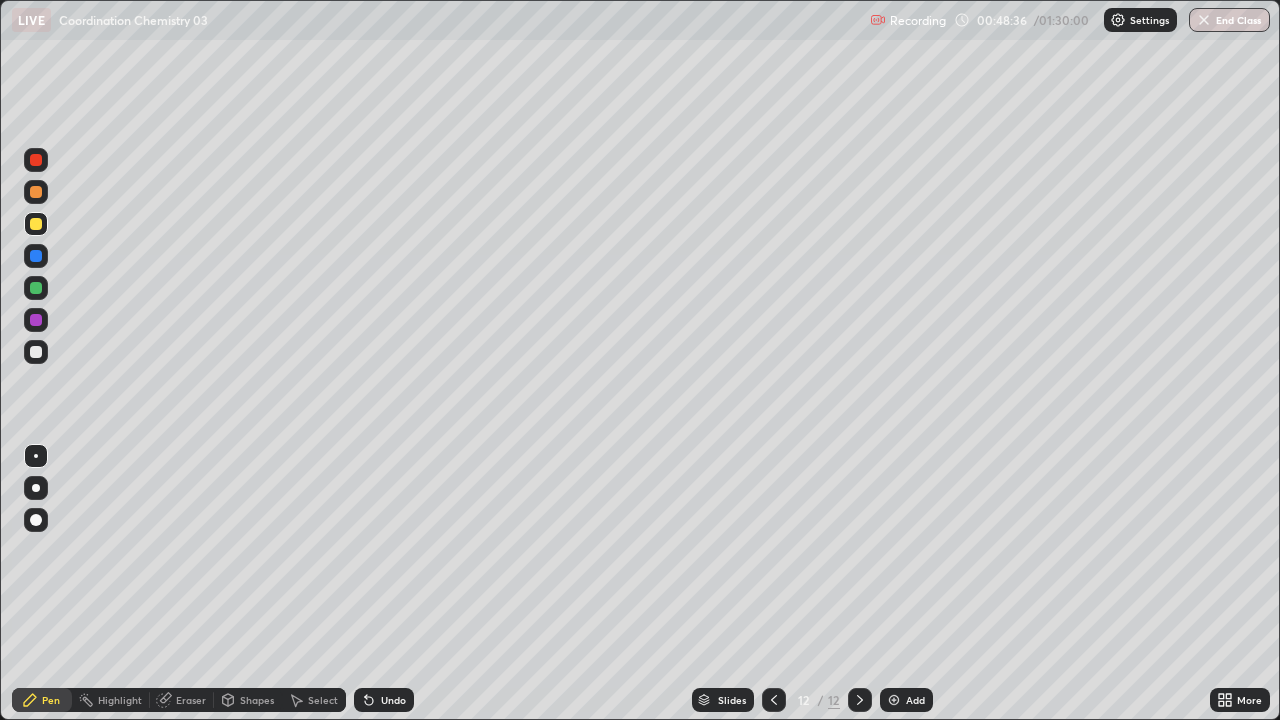 click at bounding box center (36, 160) 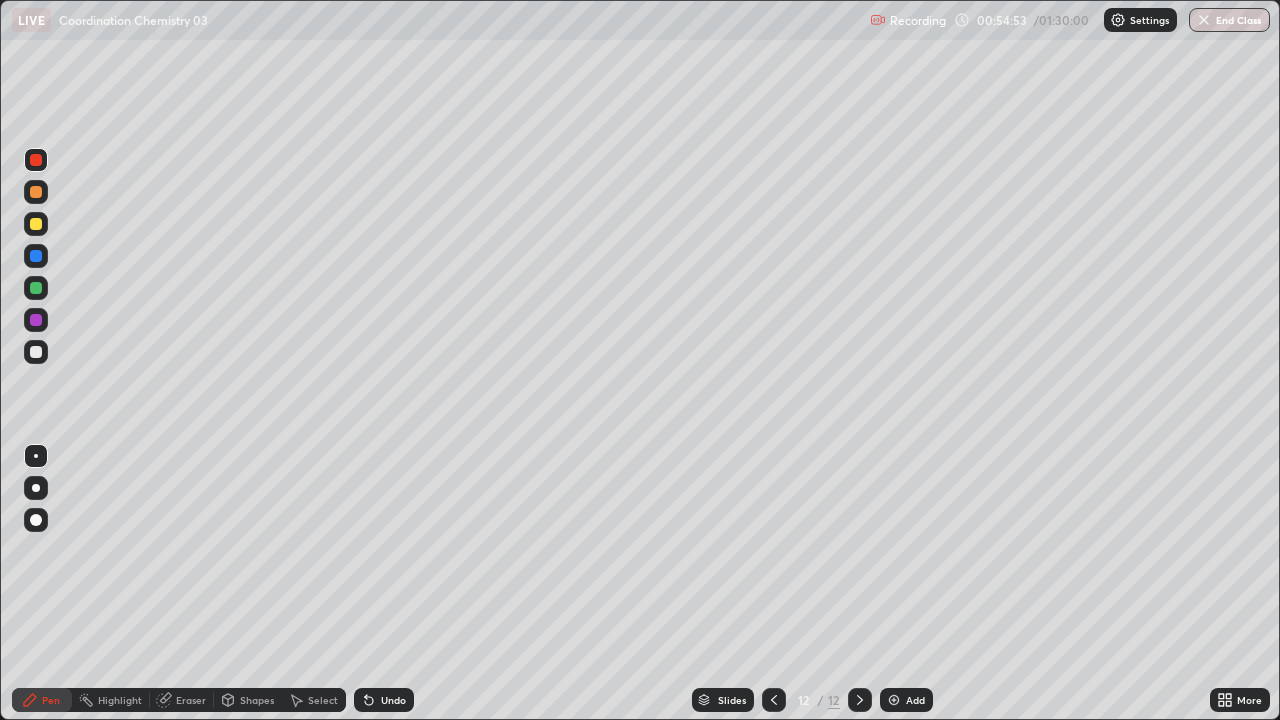 click at bounding box center [36, 352] 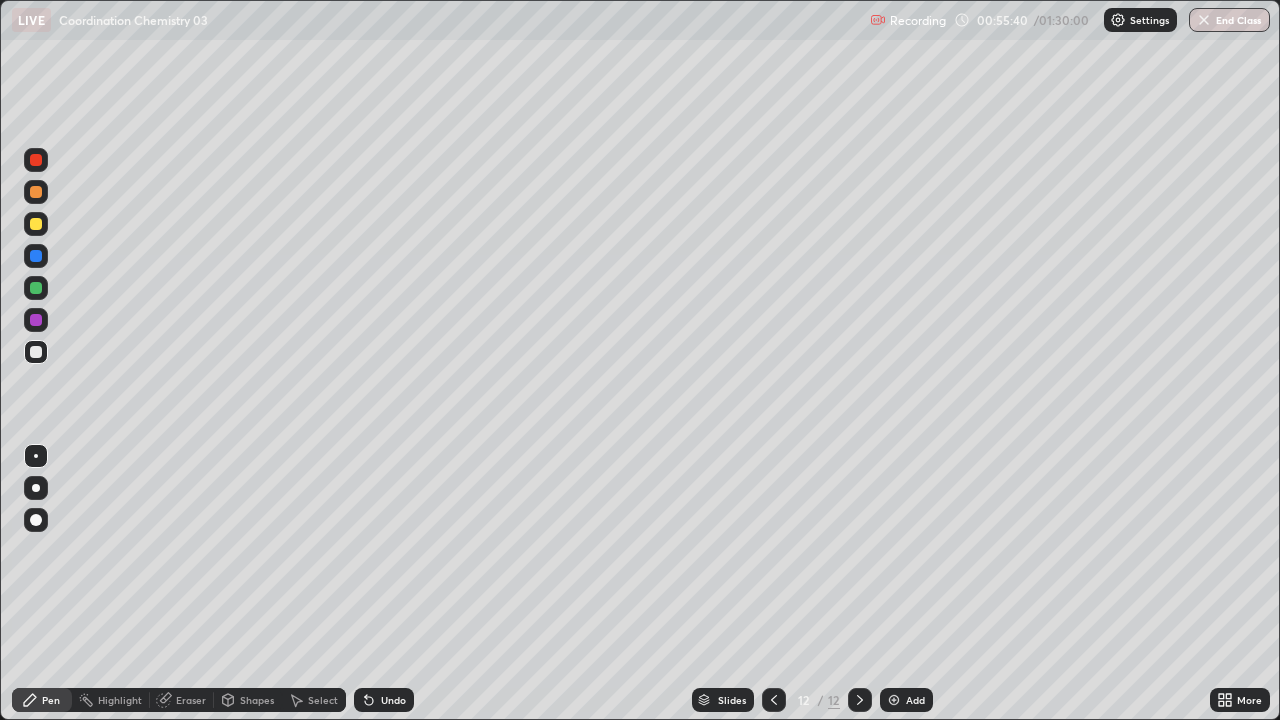 click at bounding box center (36, 320) 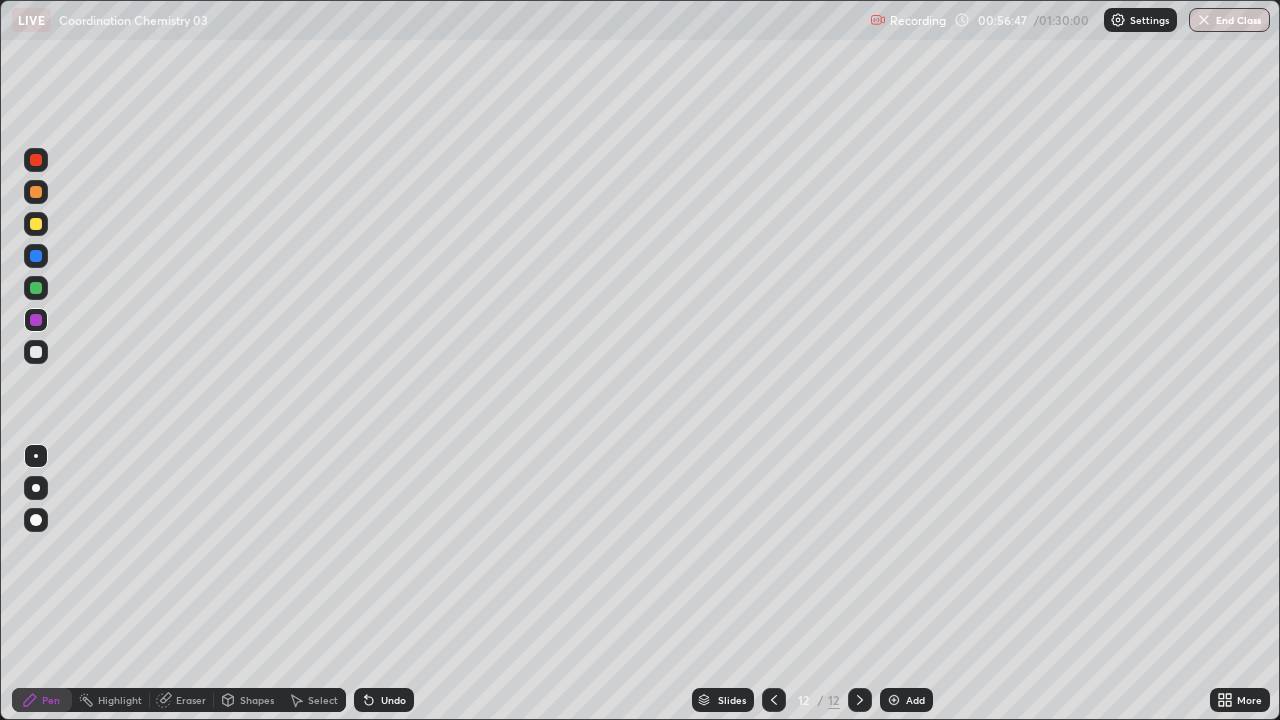 click at bounding box center (36, 288) 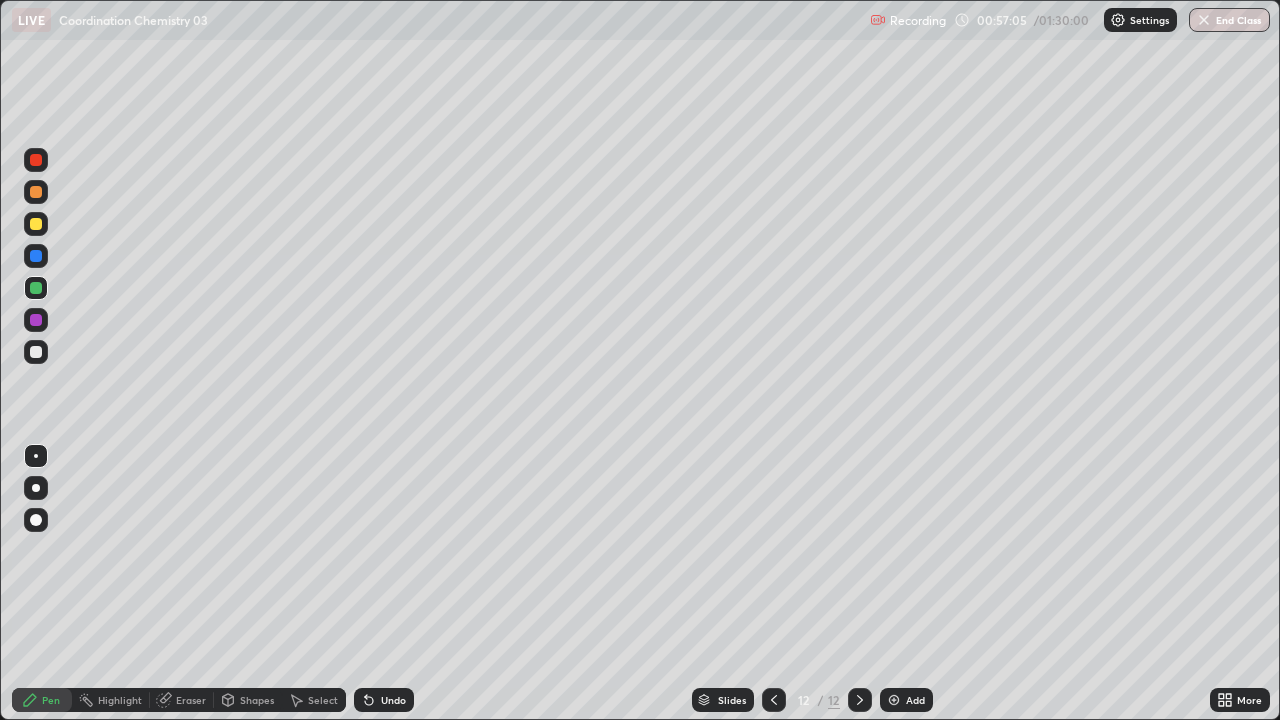 click at bounding box center [894, 700] 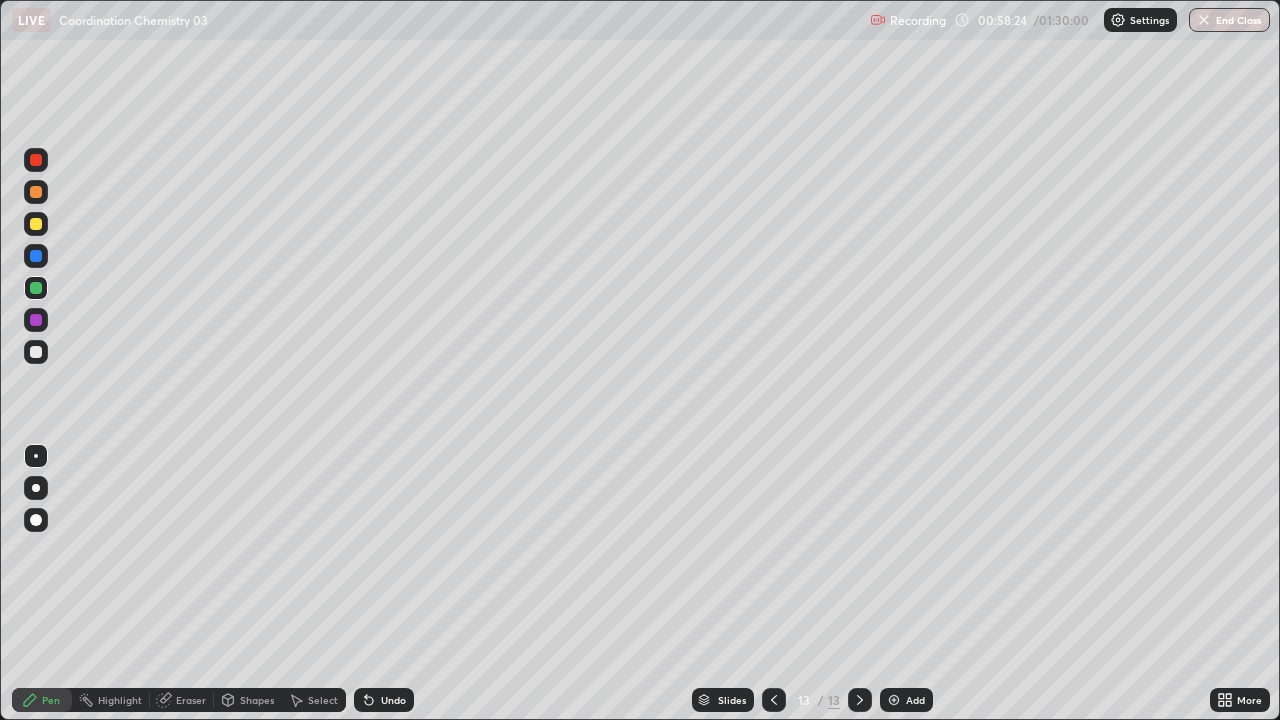 click at bounding box center [36, 224] 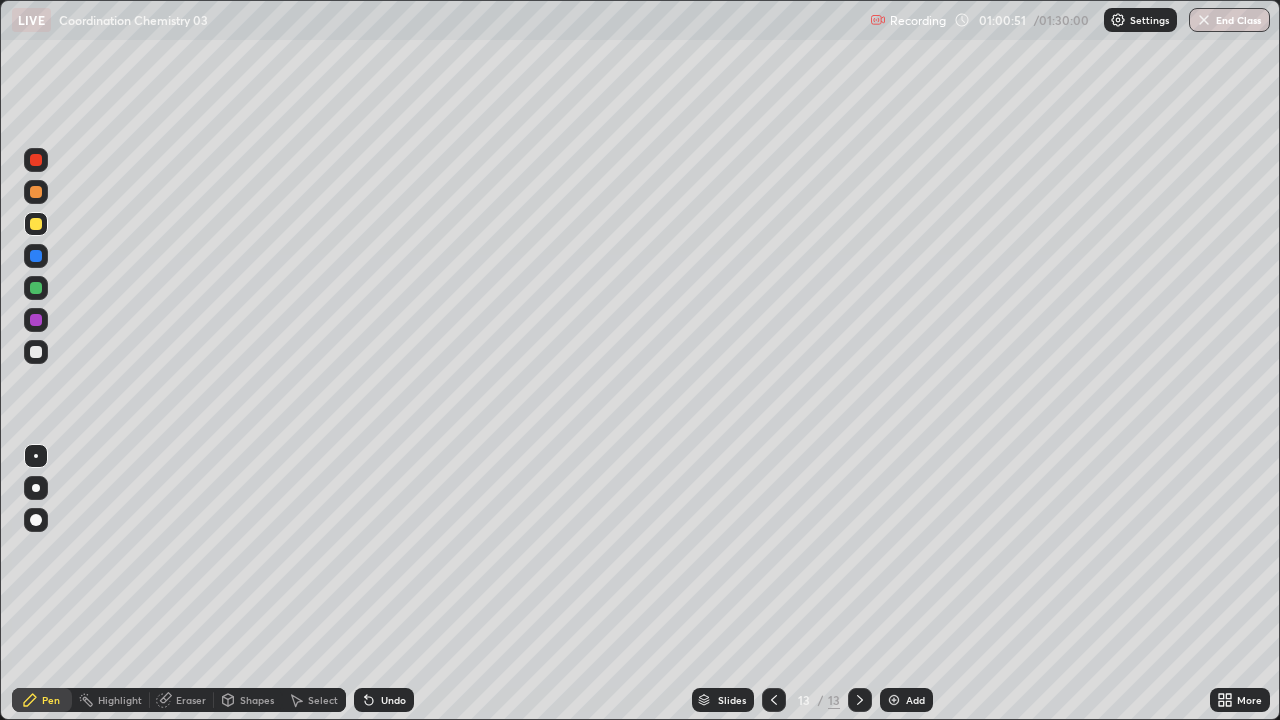 click at bounding box center [894, 700] 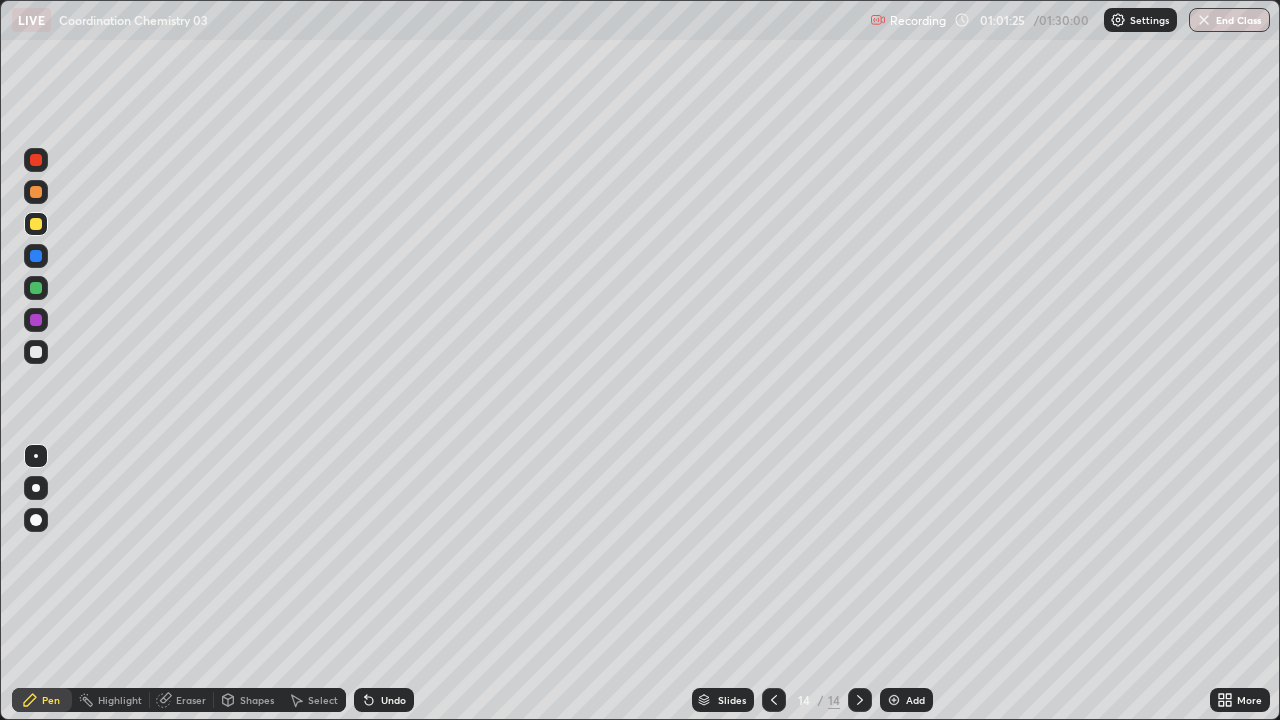 click at bounding box center [36, 160] 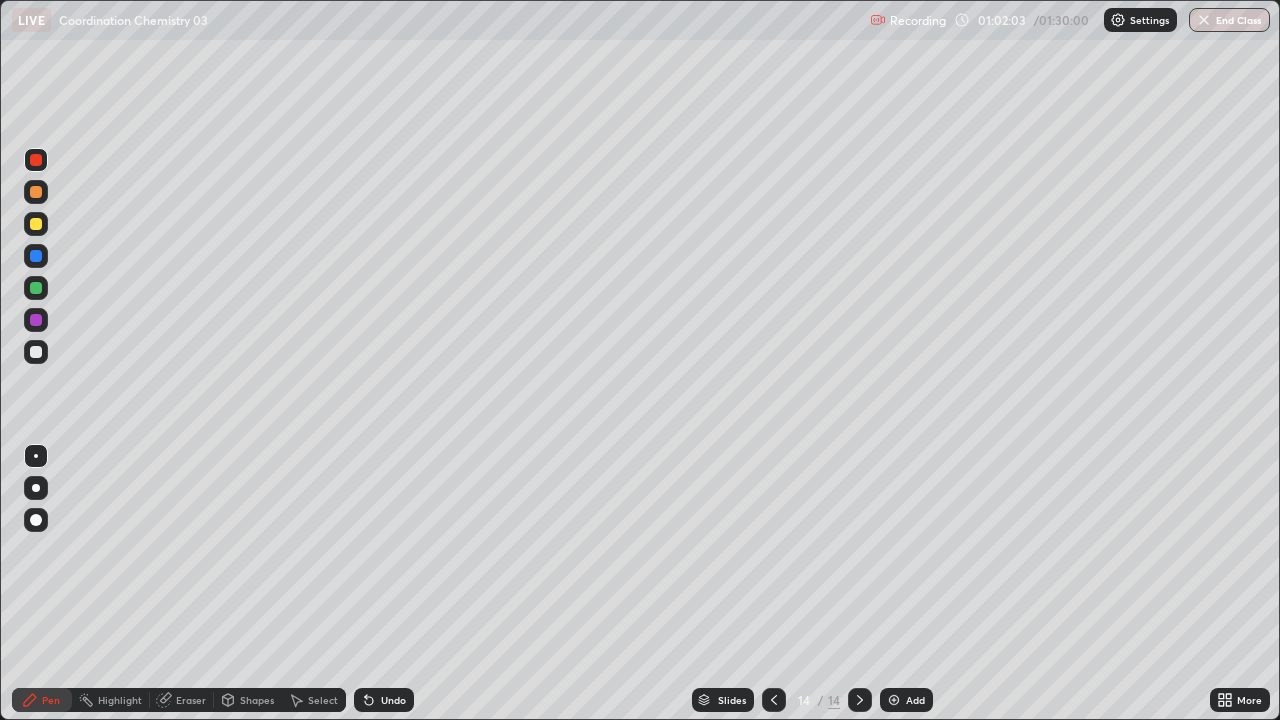 click at bounding box center (36, 320) 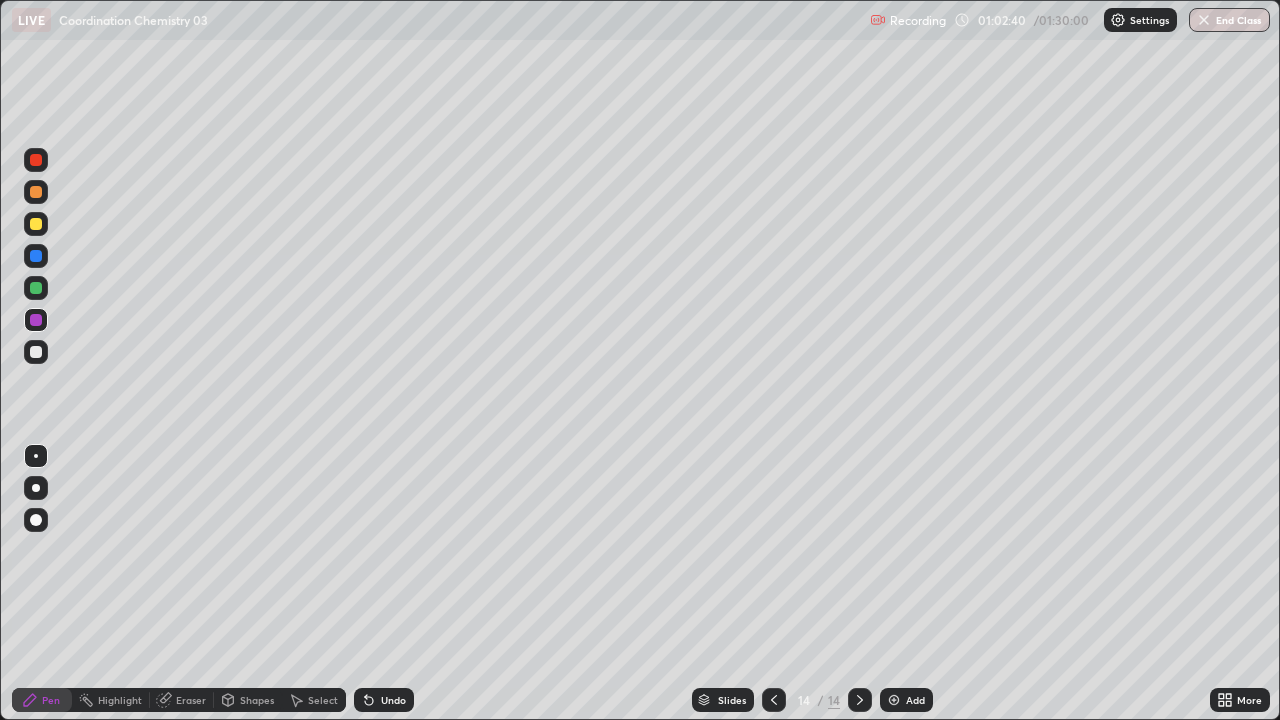 click at bounding box center (36, 224) 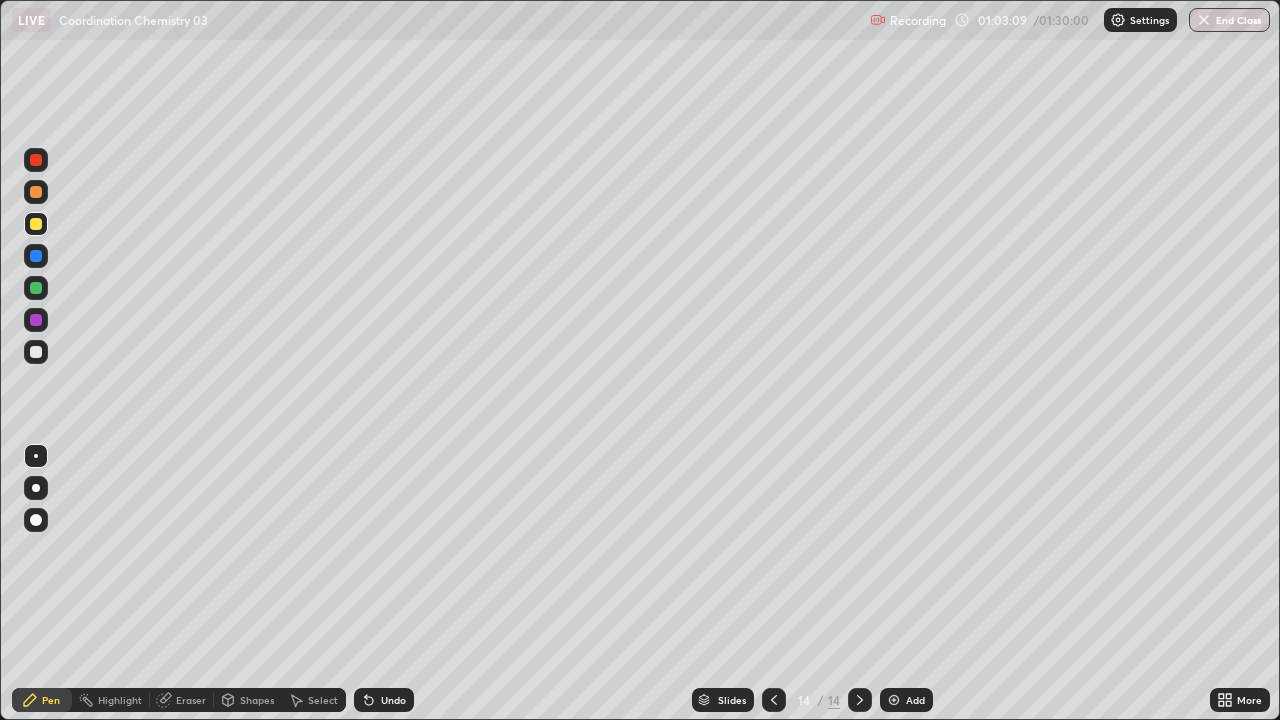 click on "Undo" at bounding box center [393, 700] 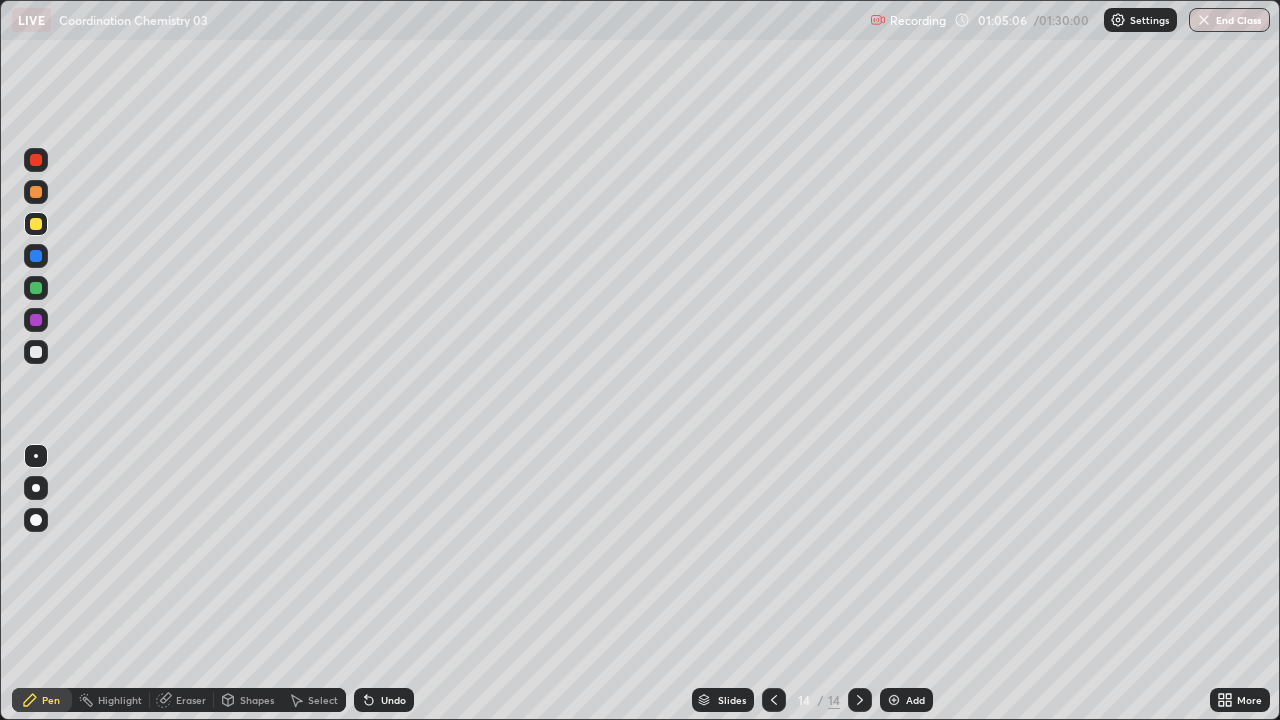 click at bounding box center [36, 160] 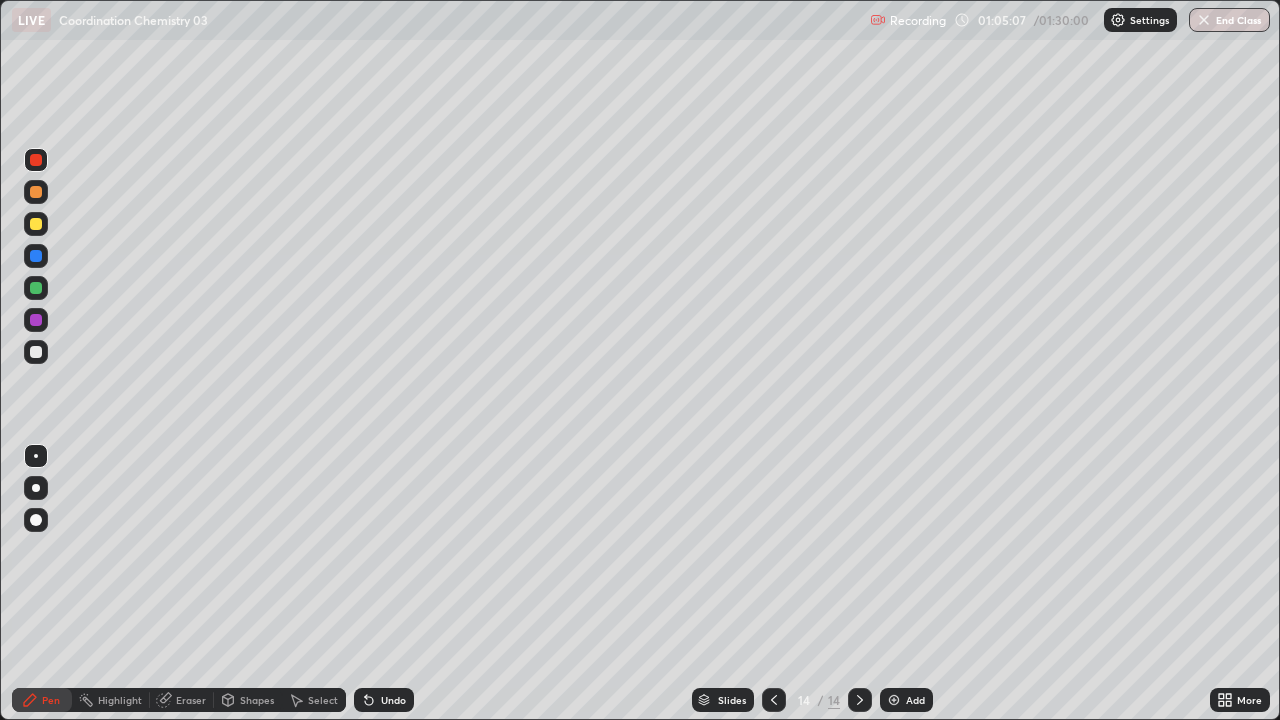 click at bounding box center [36, 320] 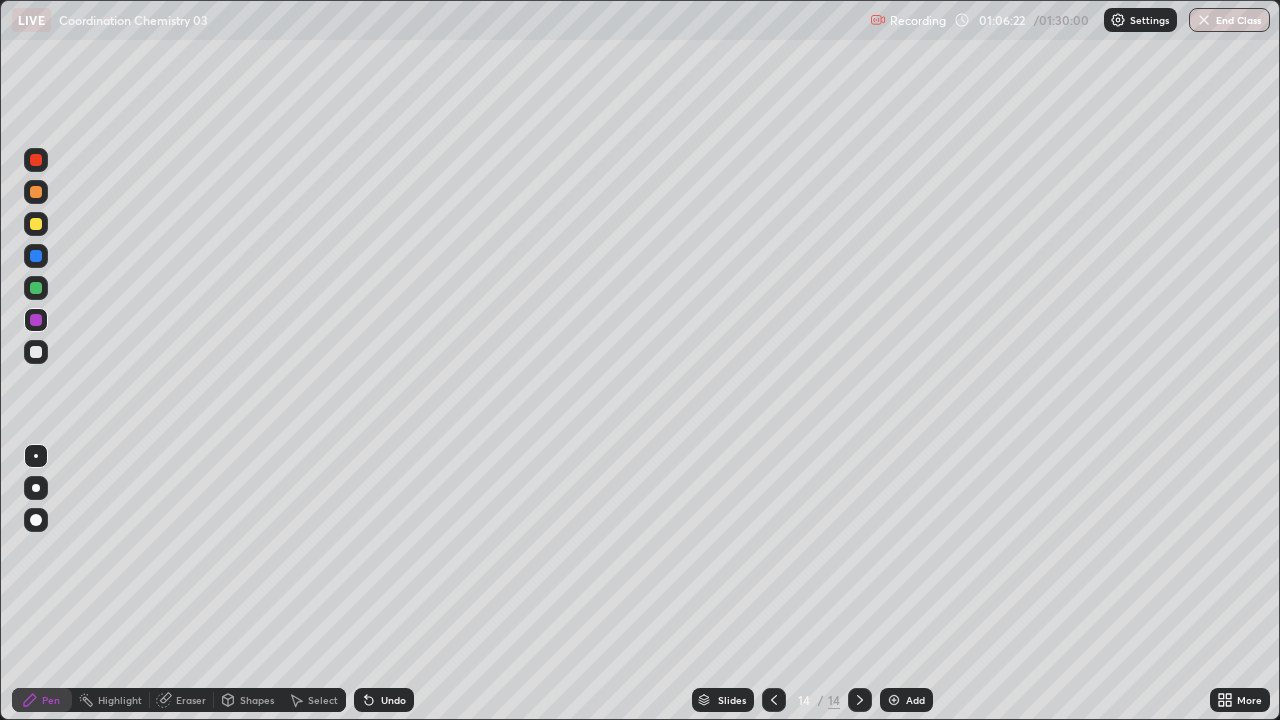 click at bounding box center (36, 352) 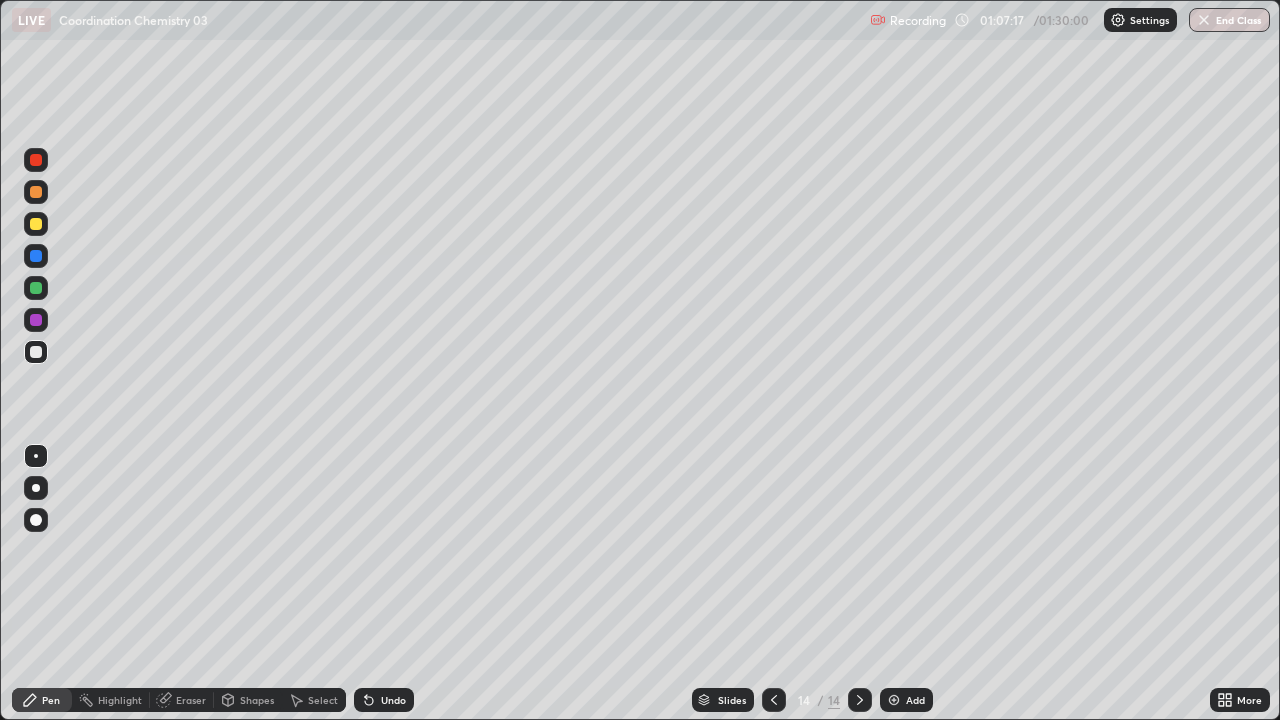 click at bounding box center (36, 288) 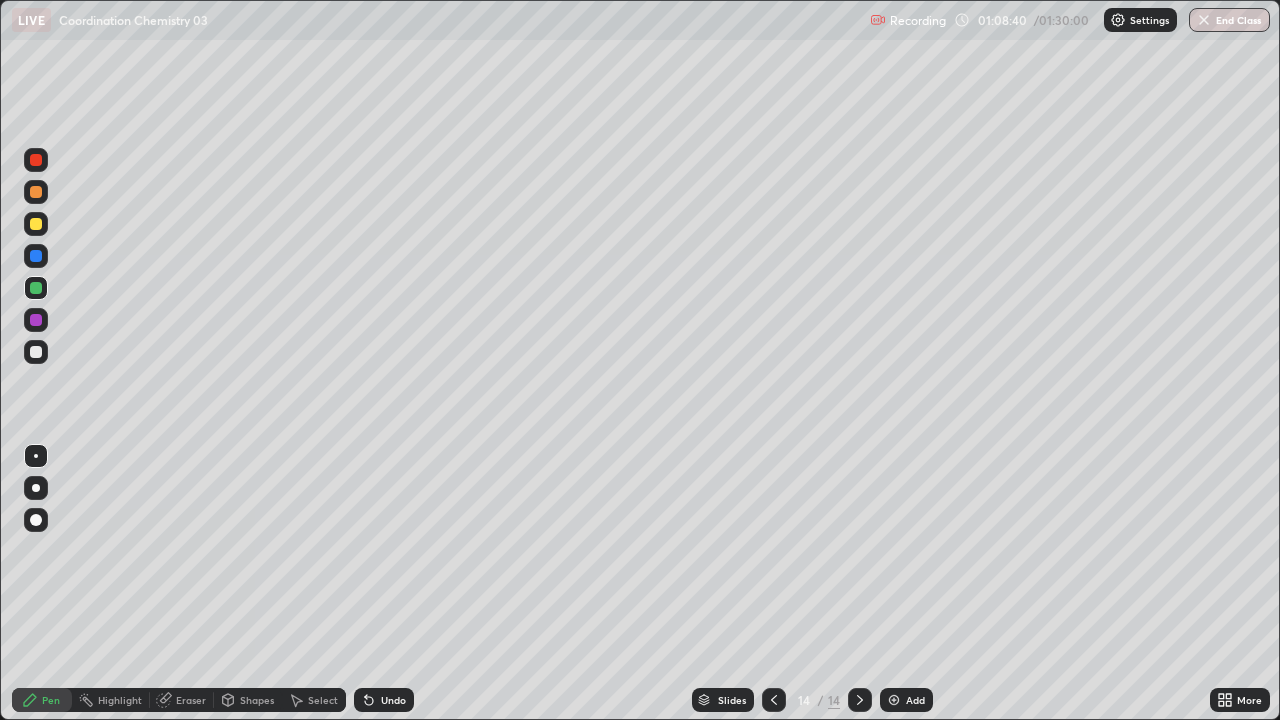 click on "Eraser" at bounding box center (191, 700) 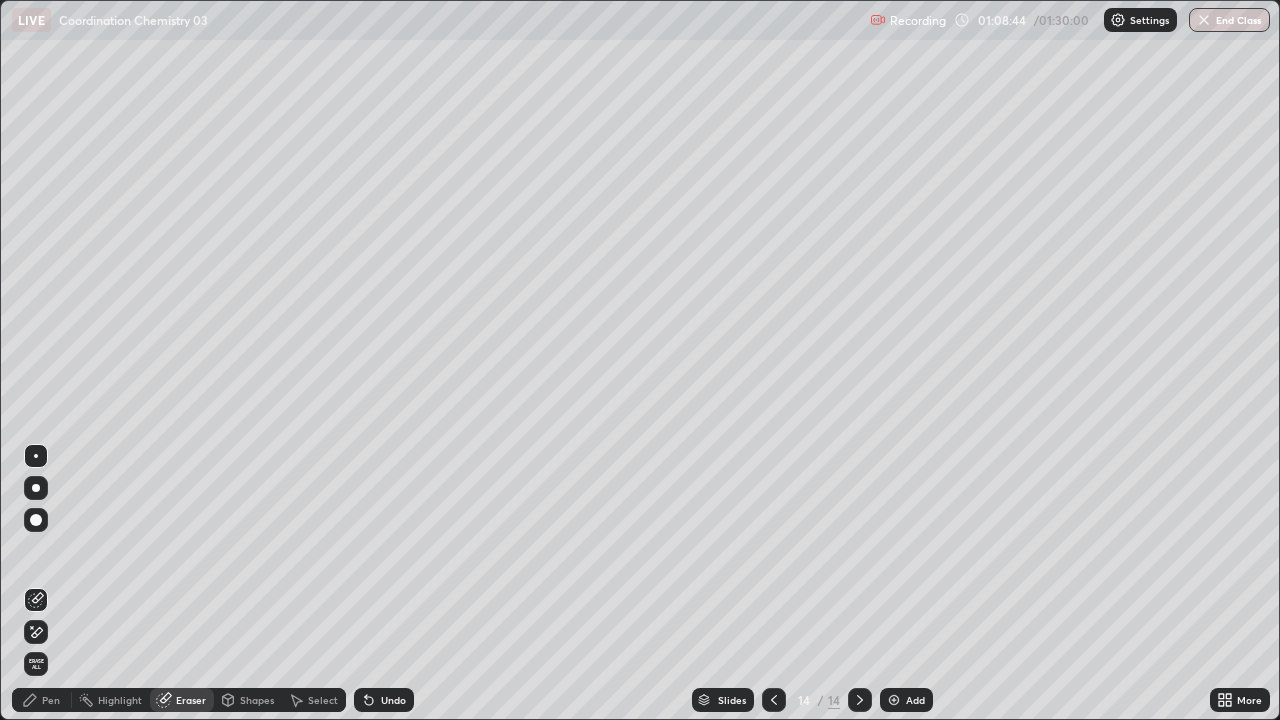 click on "Pen" at bounding box center [51, 700] 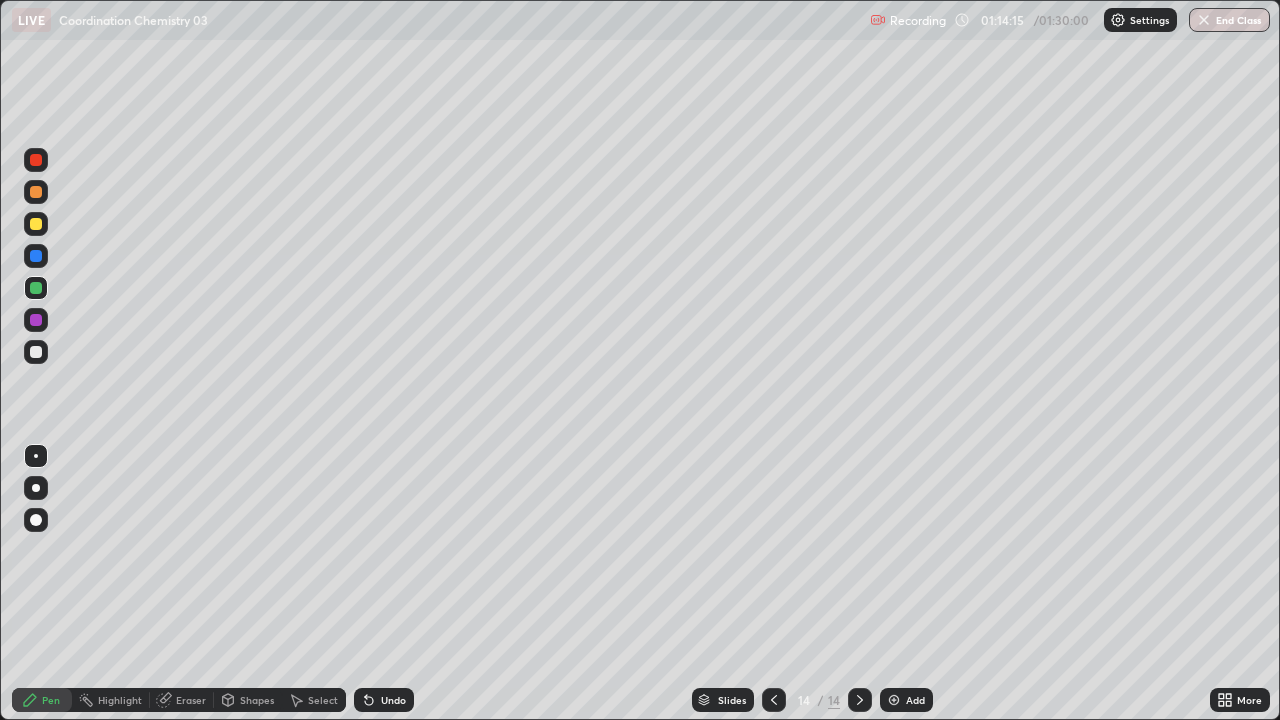 click at bounding box center (894, 700) 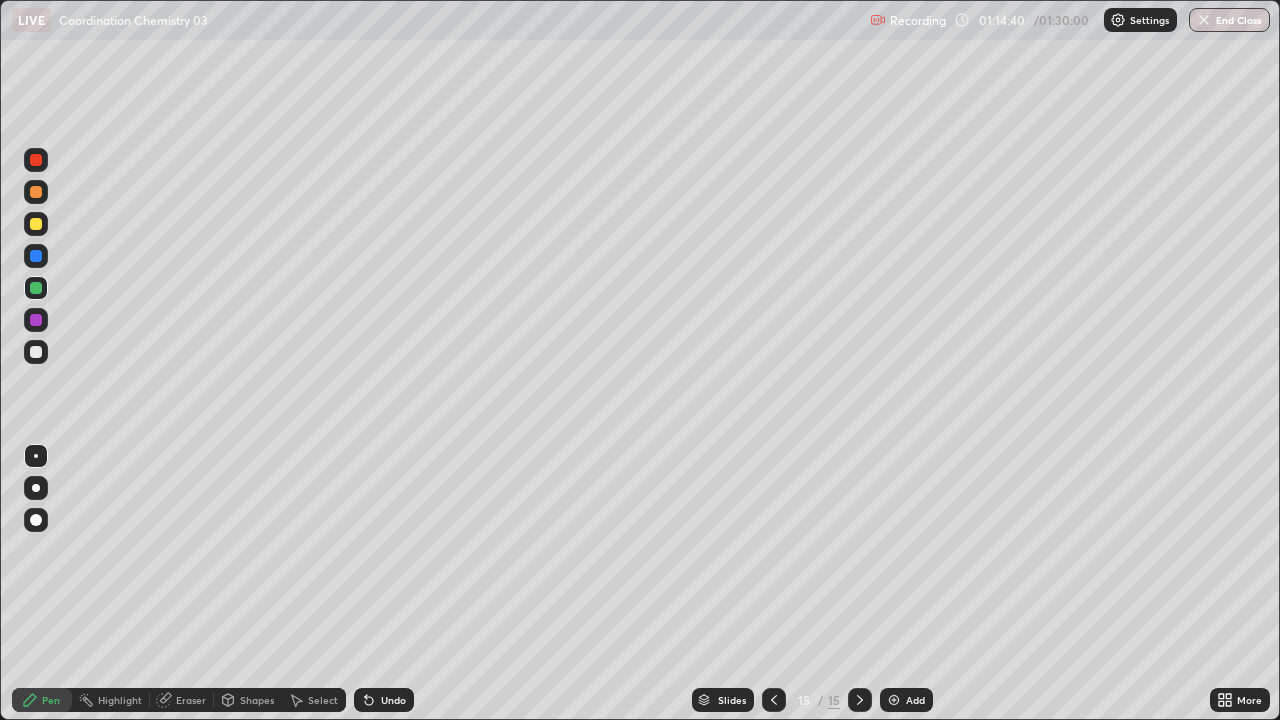 click at bounding box center (36, 224) 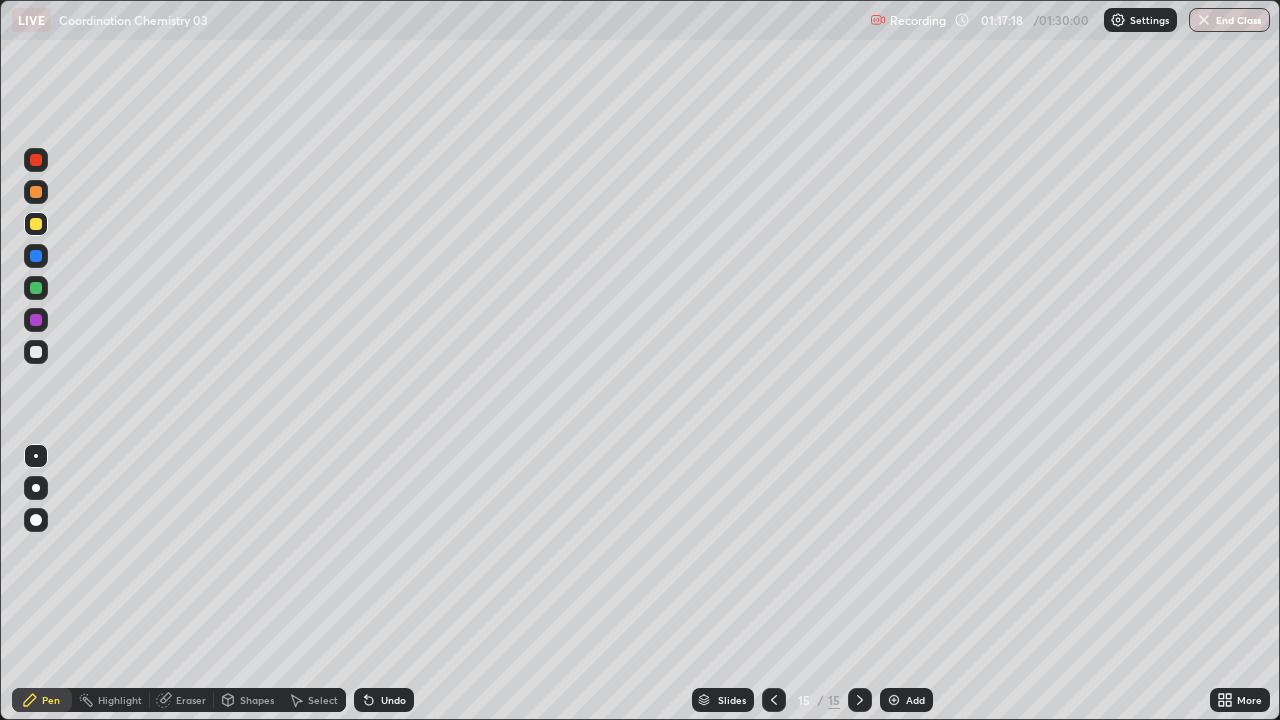 click 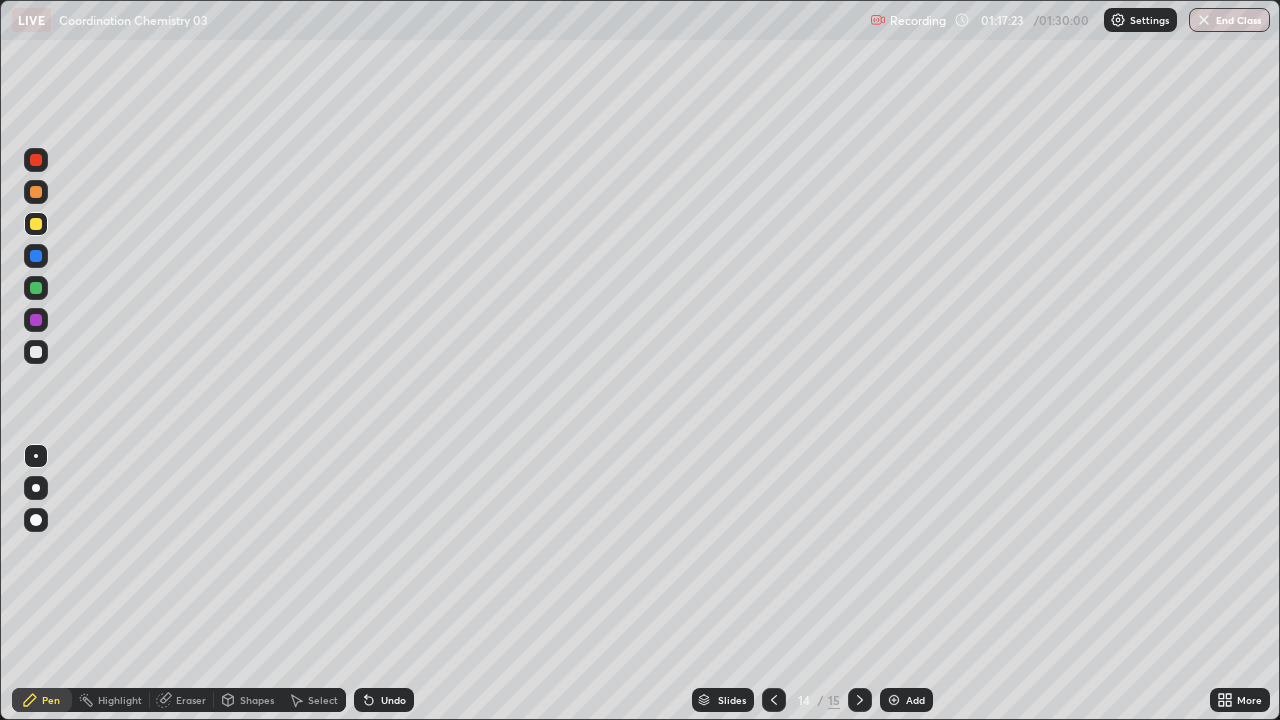 click 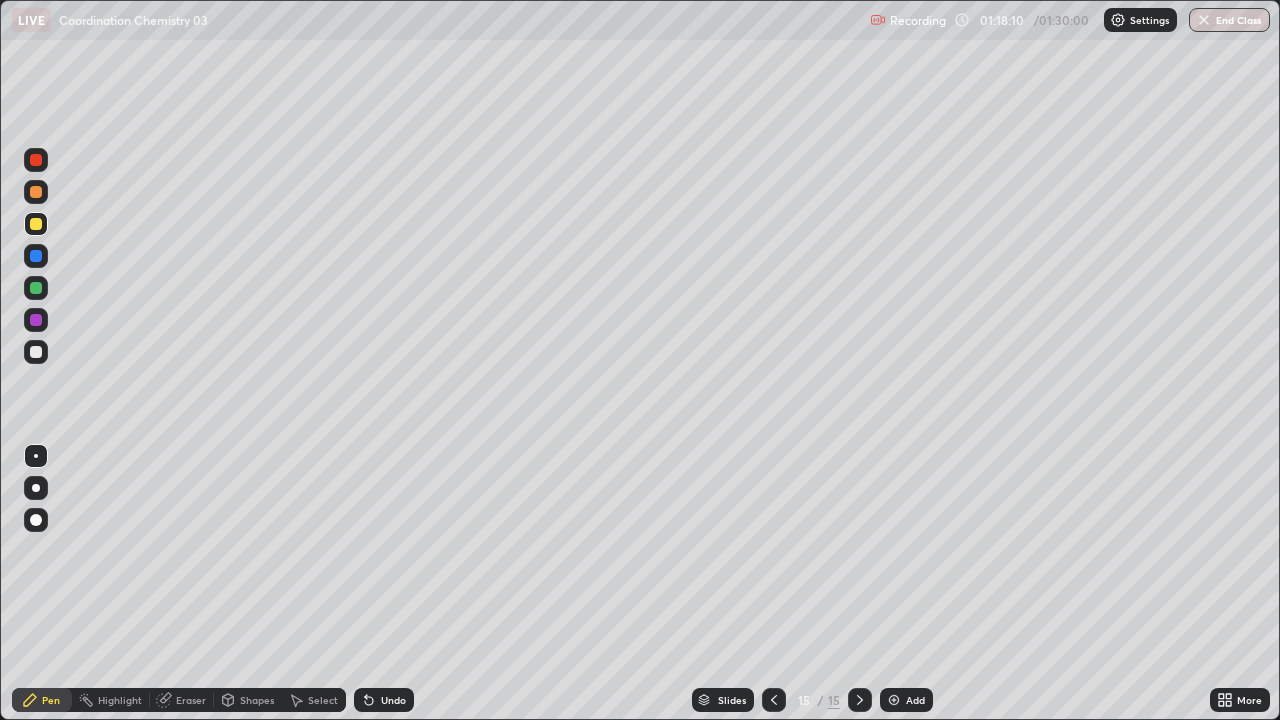 click 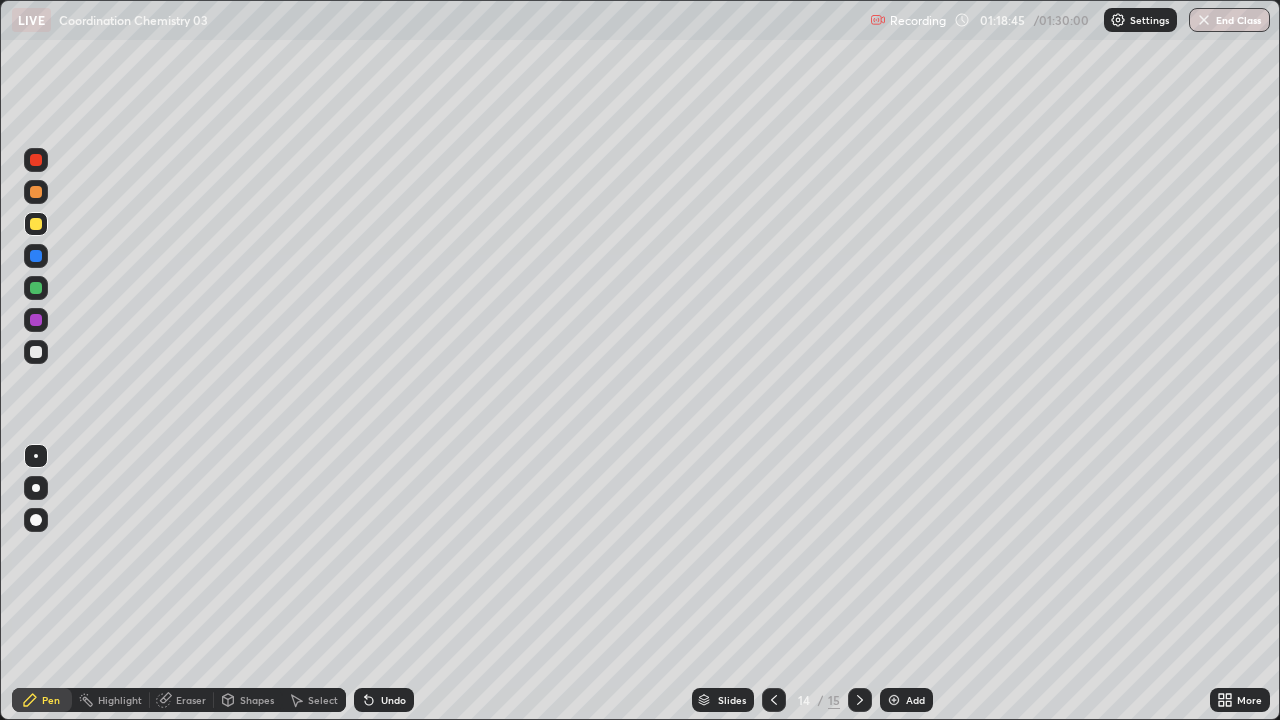 click at bounding box center [860, 700] 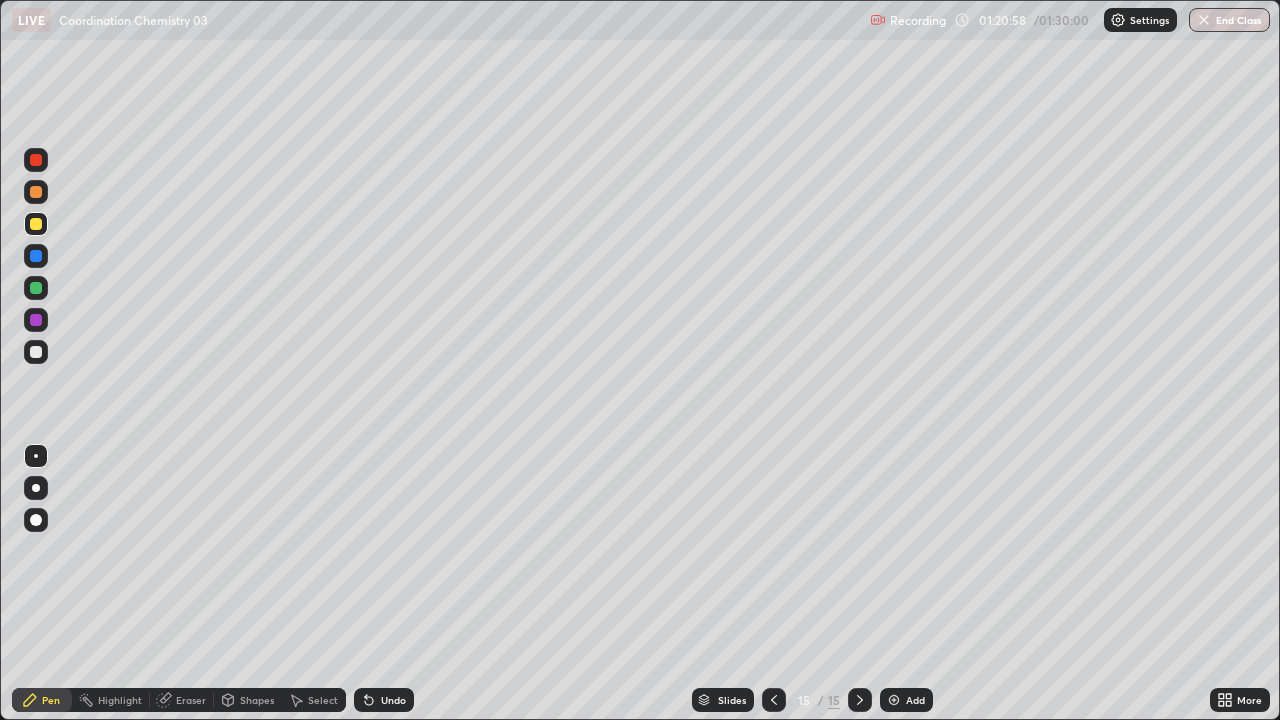 click 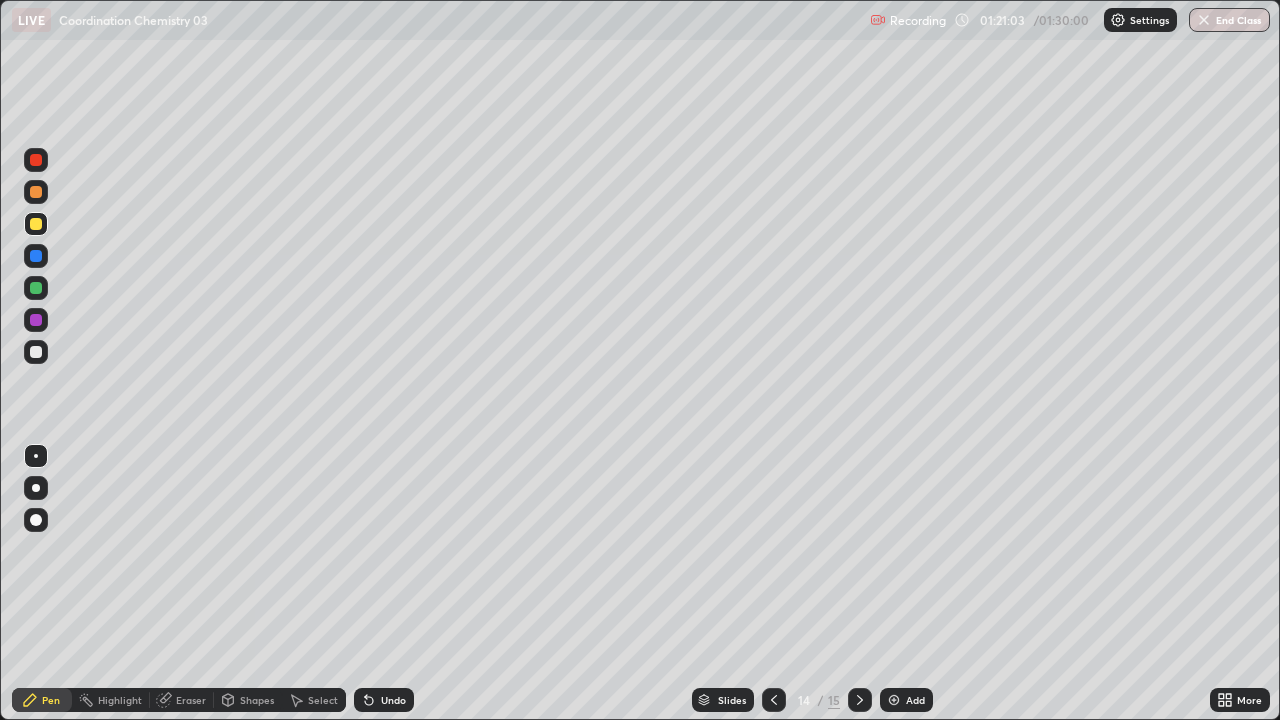click at bounding box center [36, 352] 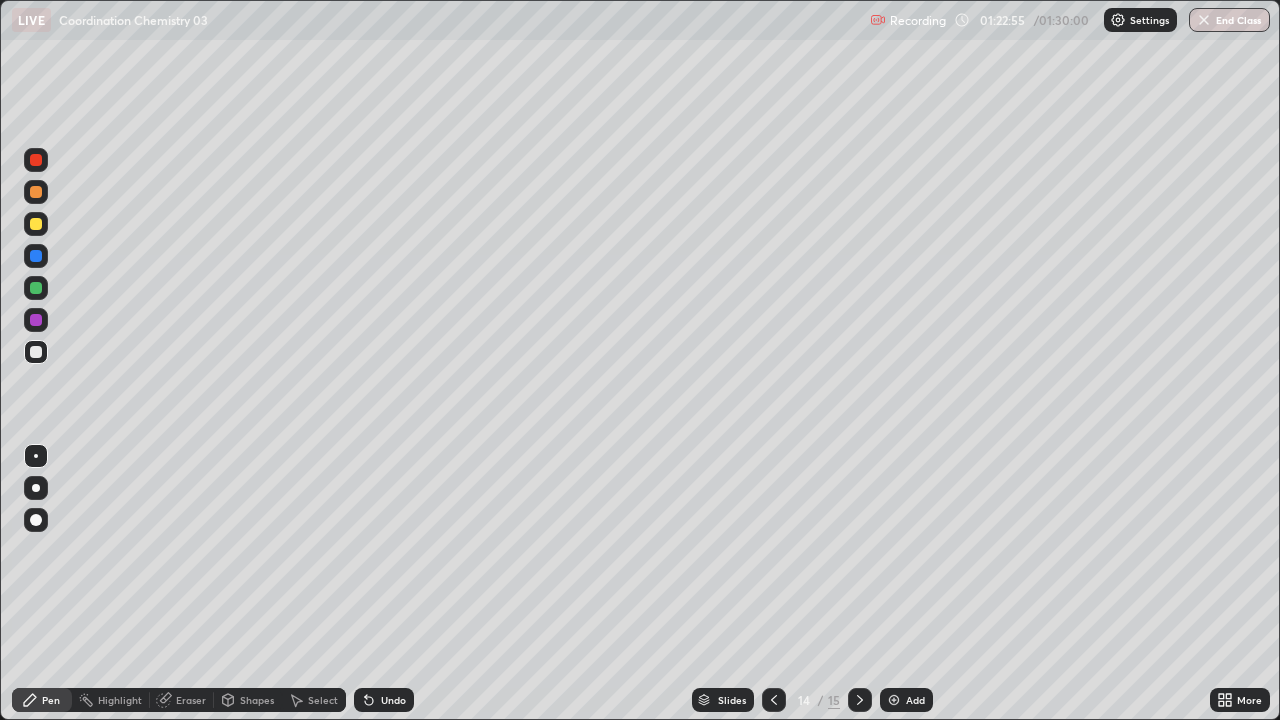 click 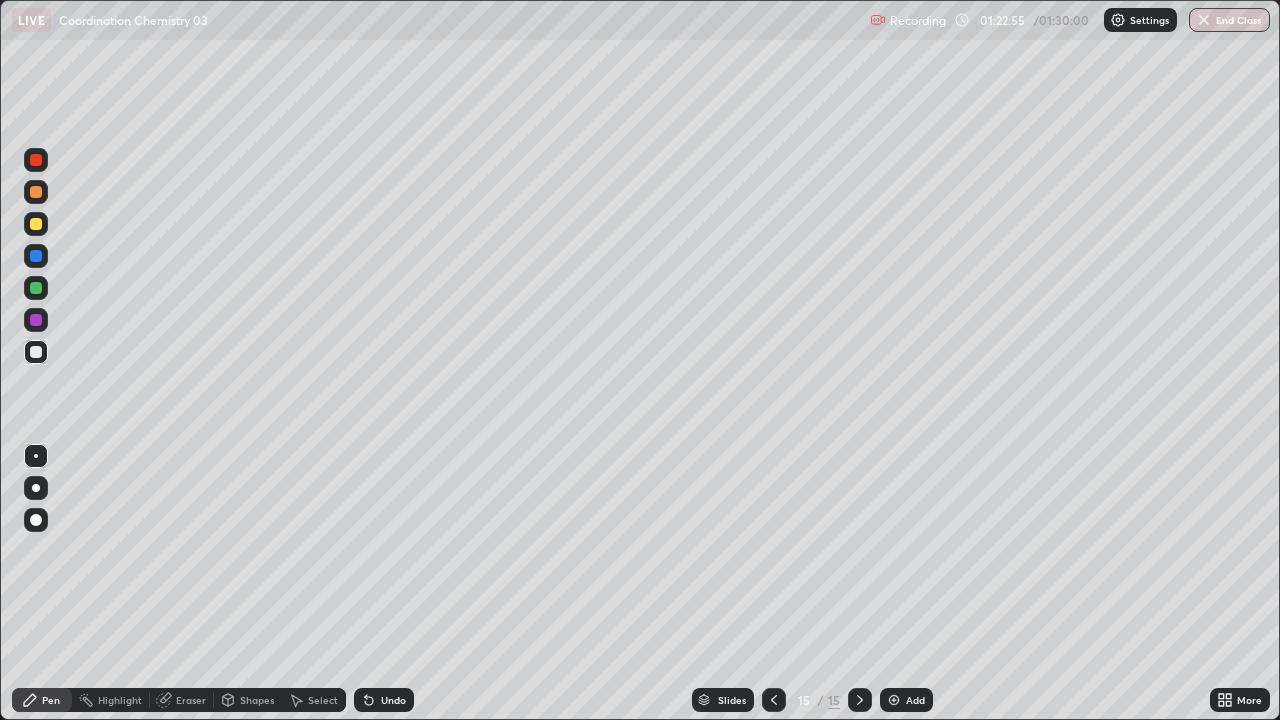 click on "Add" at bounding box center (915, 700) 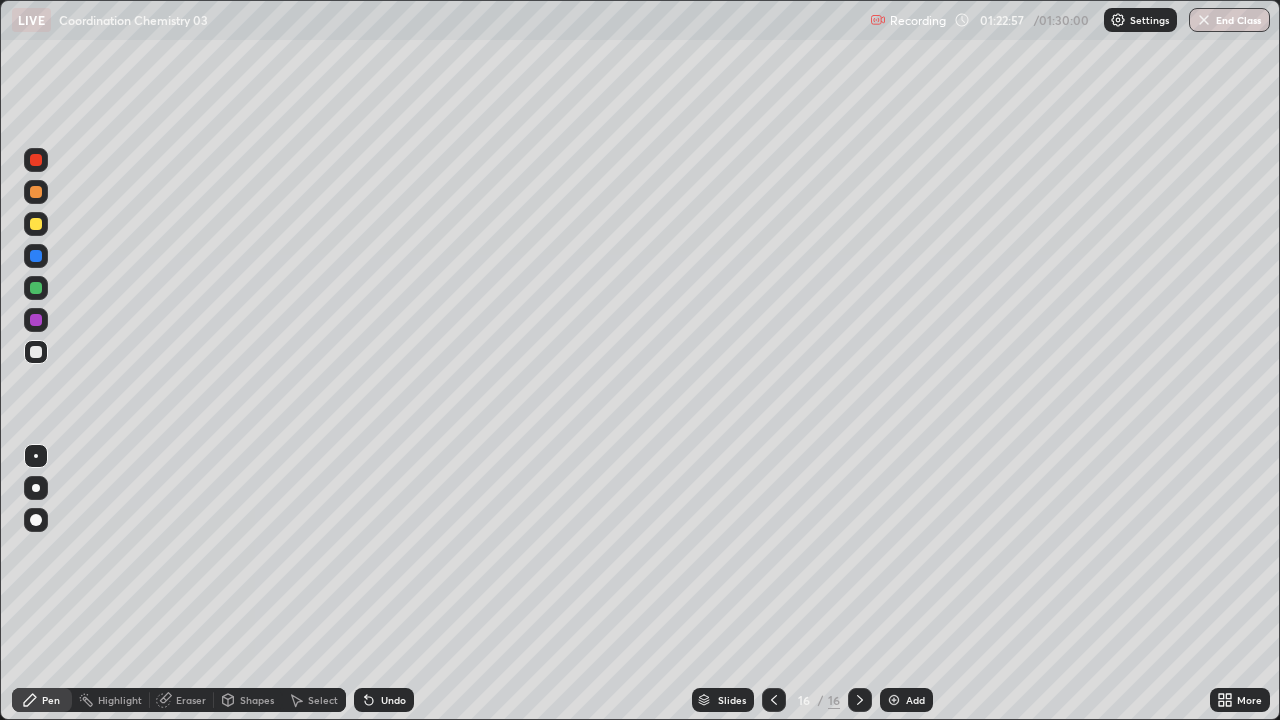 click 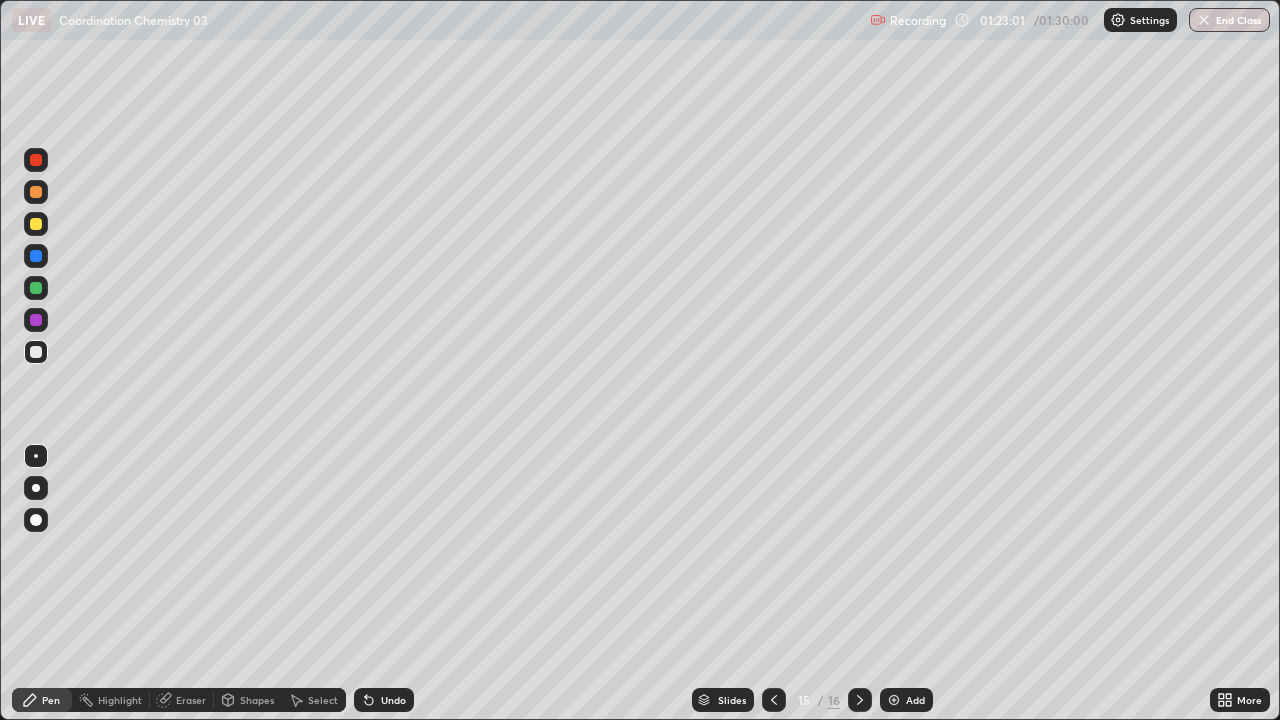 click at bounding box center [36, 160] 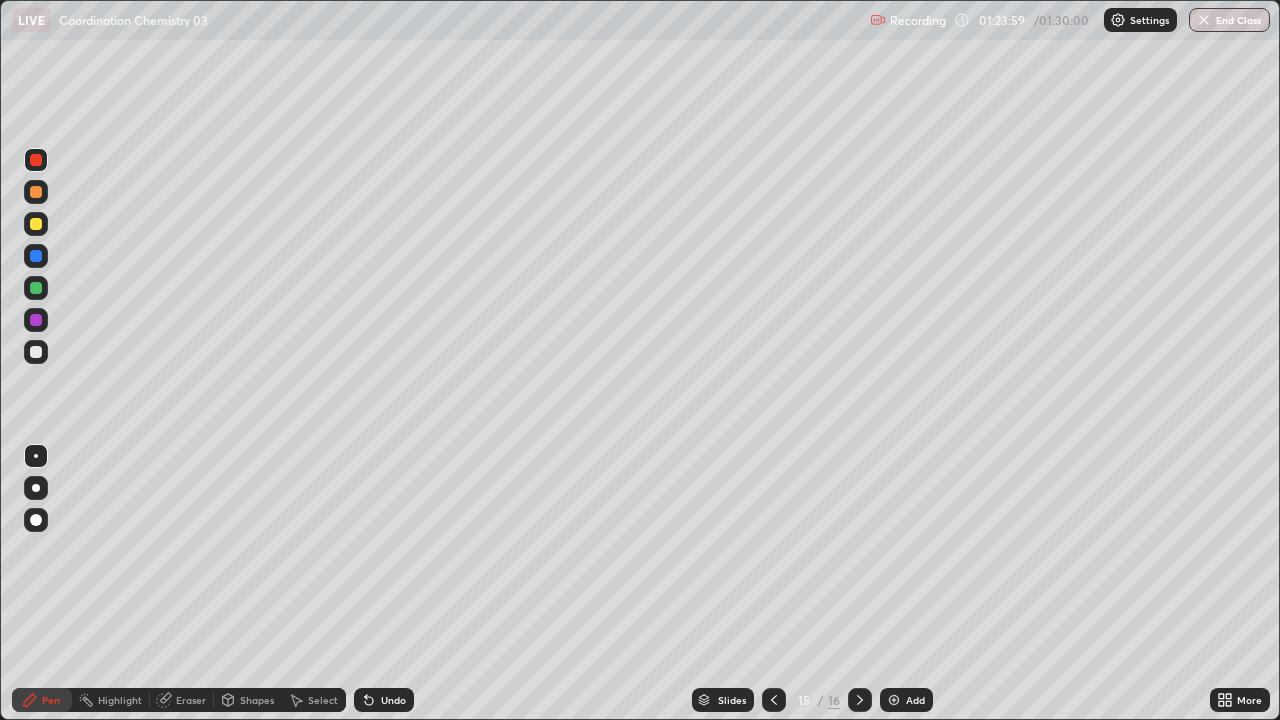click 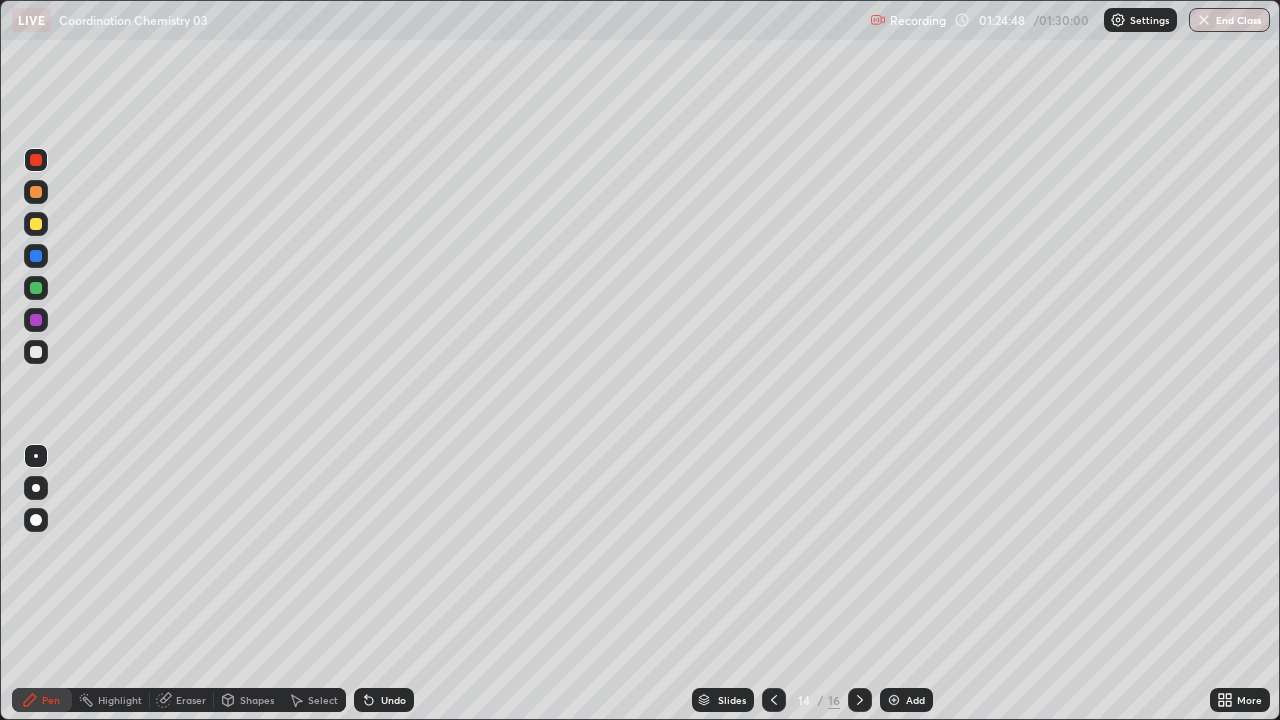 click 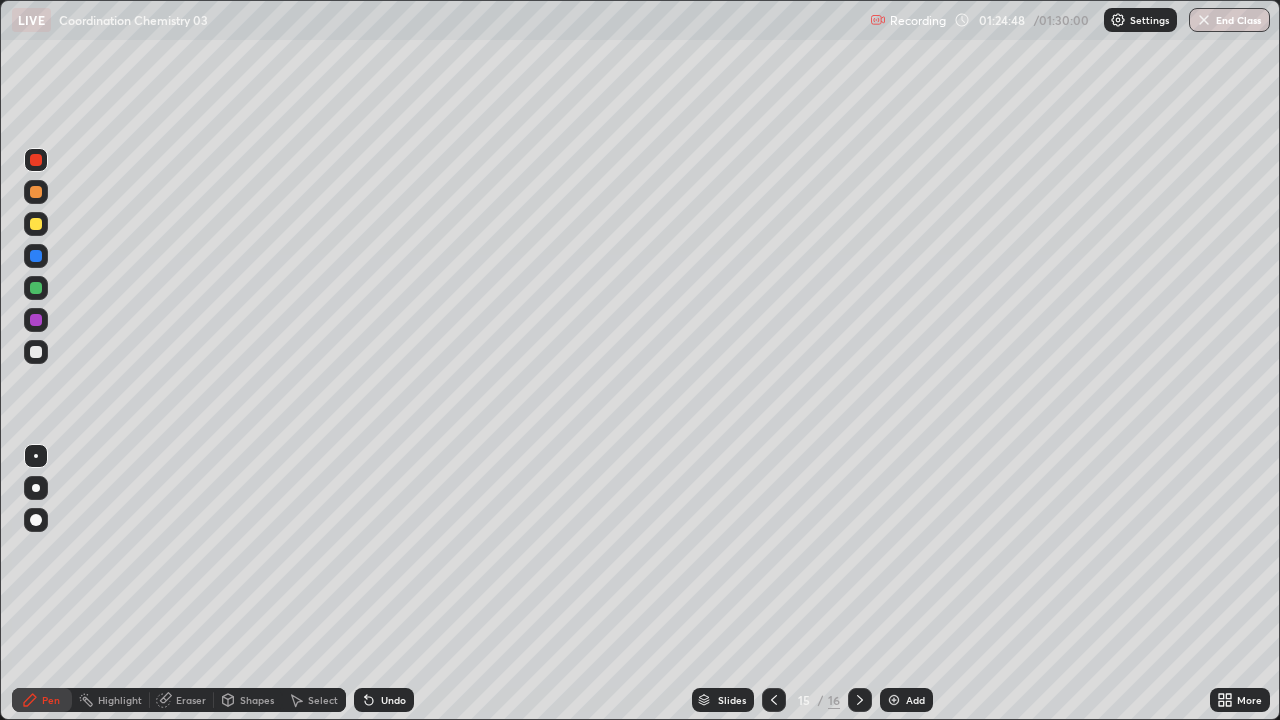 click on "Add" at bounding box center (906, 700) 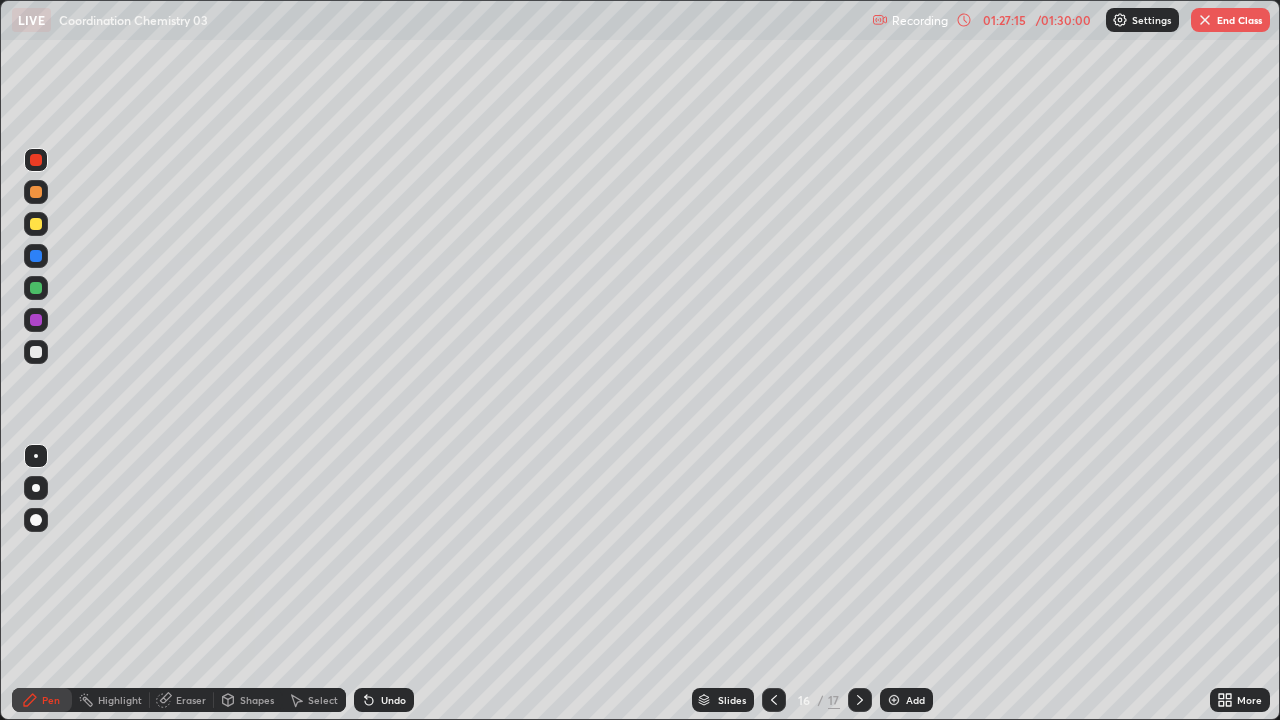 click at bounding box center (1205, 20) 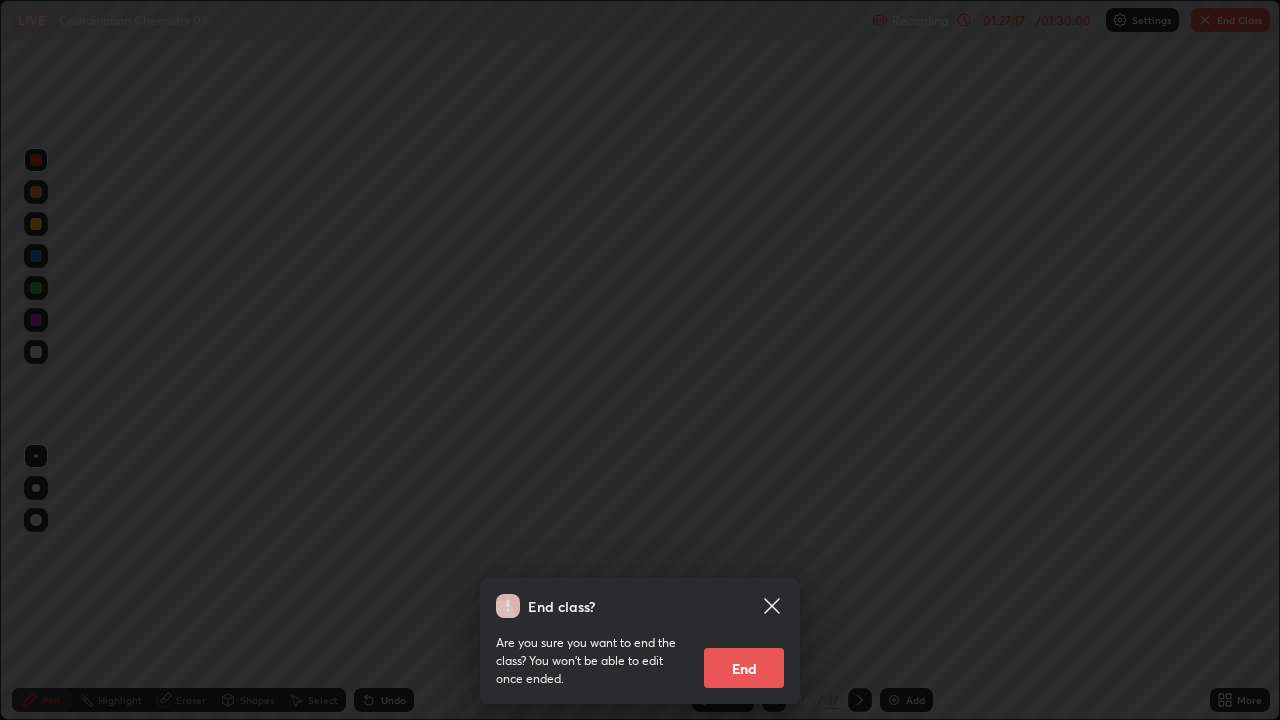 click on "End" at bounding box center (744, 668) 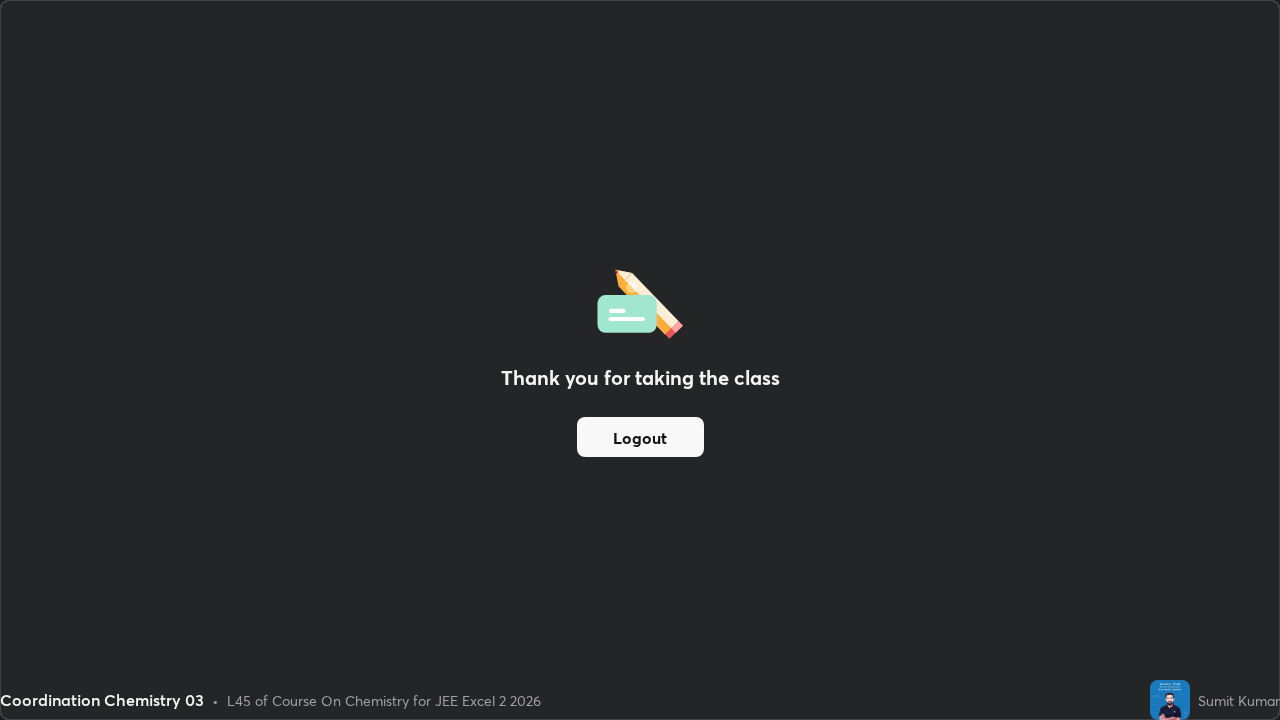 click on "Logout" at bounding box center (640, 437) 